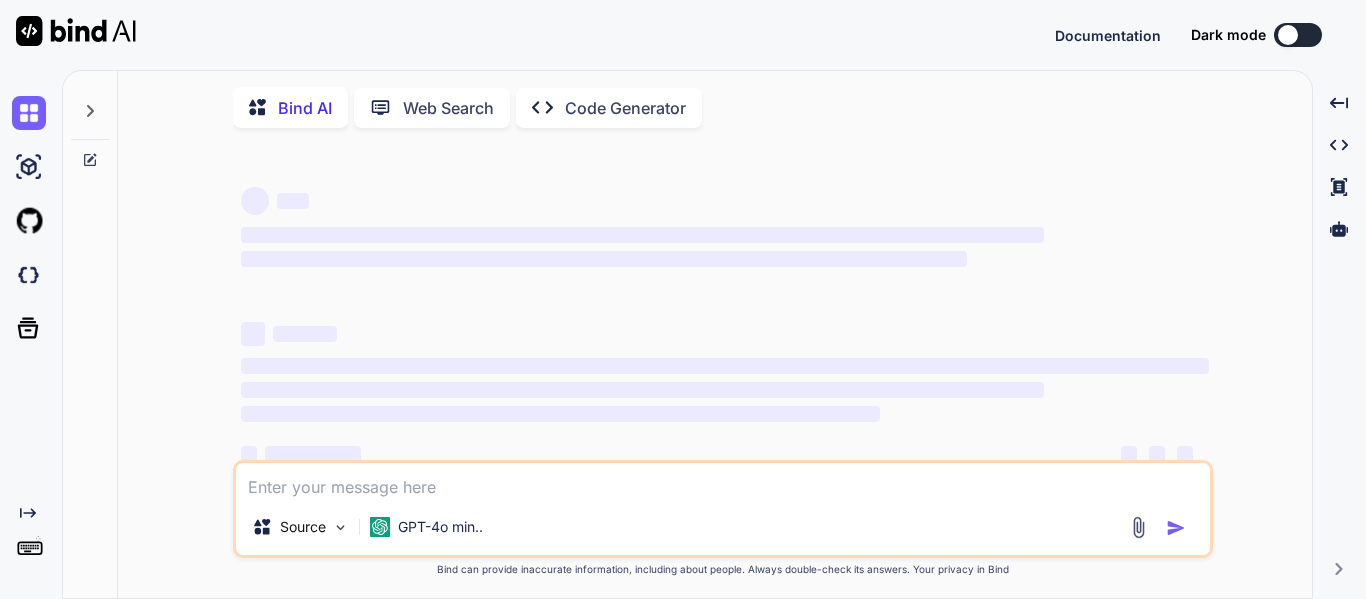 scroll, scrollTop: 0, scrollLeft: 0, axis: both 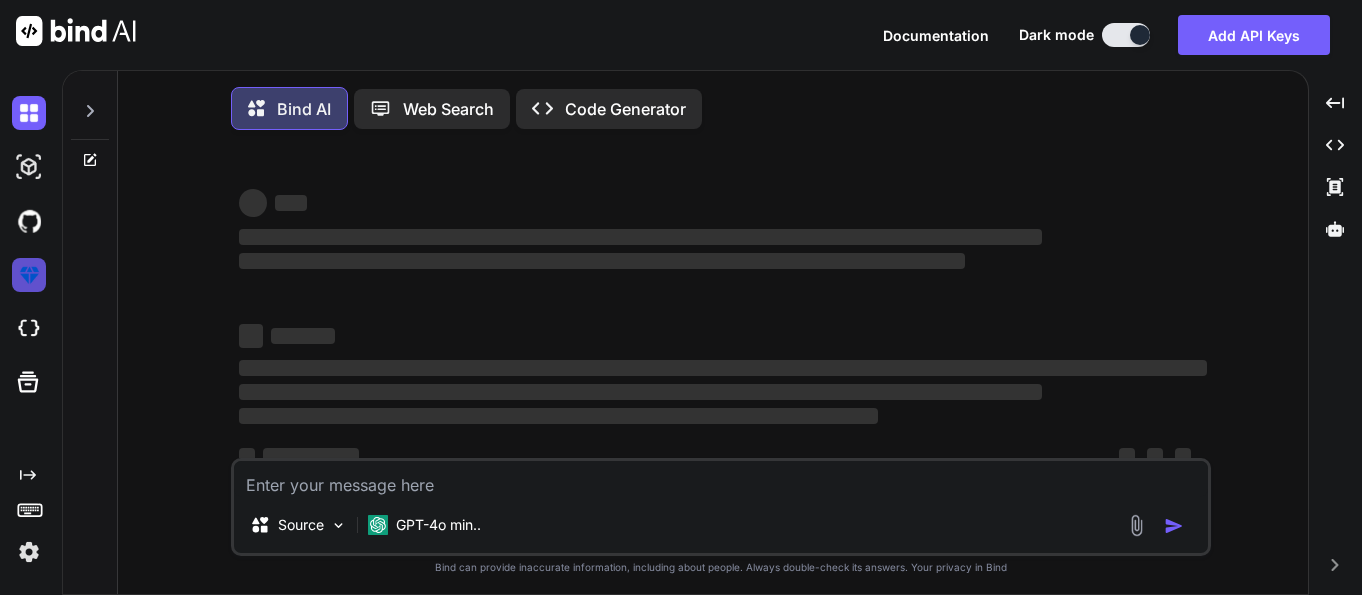 click at bounding box center [29, 275] 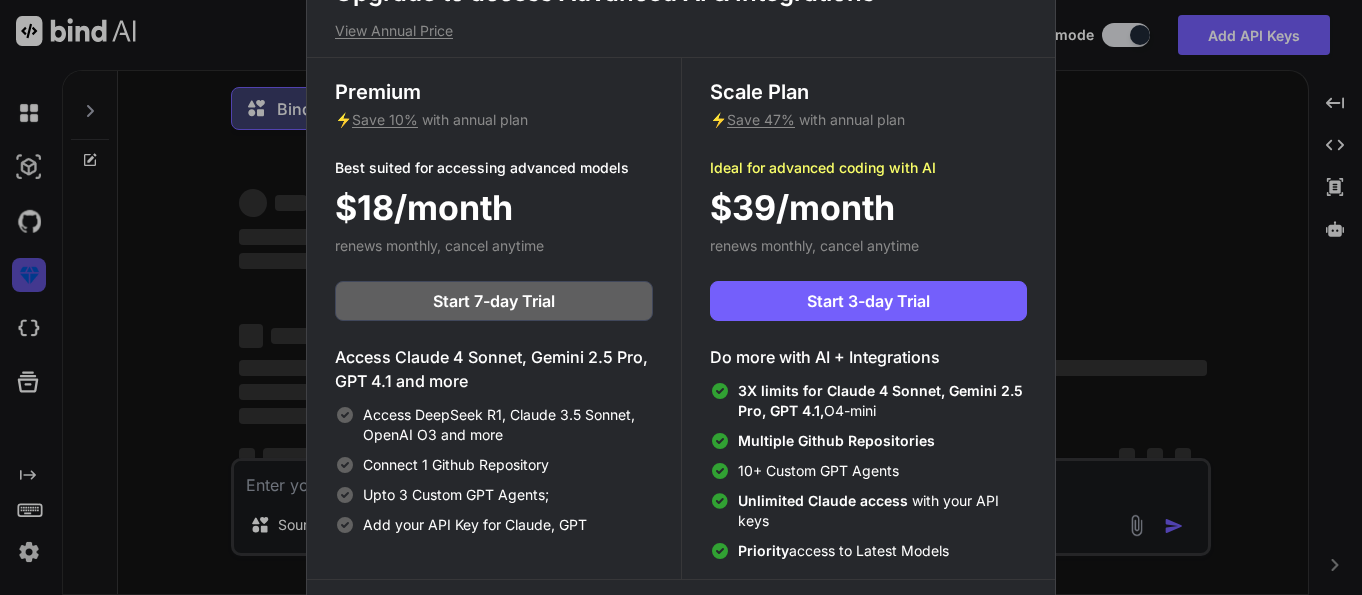 type on "x" 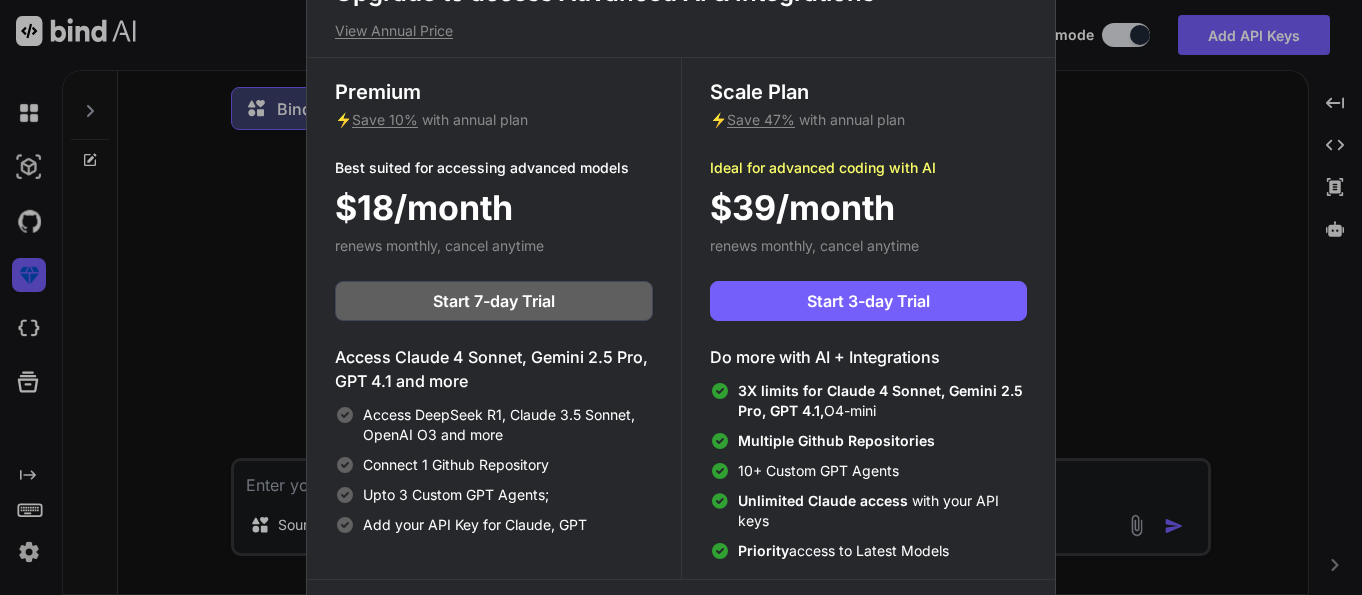 click on "Upgrade to access Advanced AI & Integrations  View Annual Price Premium   ⚡ Save 10%   with annual plan Best suited for accessing advanced models $18/month renews monthly, cancel anytime Start 7-day Trial Access Claude 4 Sonnet, Gemini 2.5 Pro, GPT 4.1 and more Access DeepSeek R1, Claude 3.5 Sonnet, OpenAI O3 and more Connect 1 Github Repository Upto 3 Custom GPT Agents; Add your API Key for Claude, GPT Scale Plan   ⚡ Save 47%   with annual plan Ideal for advanced coding with AI $39/month renews monthly, cancel anytime Start 3-day Trial Do more with AI + Integrations 3X limits for Claude 4 Sonnet, Gemini 2.5 Pro, GPT 4.1, O4-mini Multiple Github Repositories 10+ Custom GPT Agents Unlimited Claude access   with your API keys Priority  access to Latest Models Compare plans   to learn more" at bounding box center [681, 297] 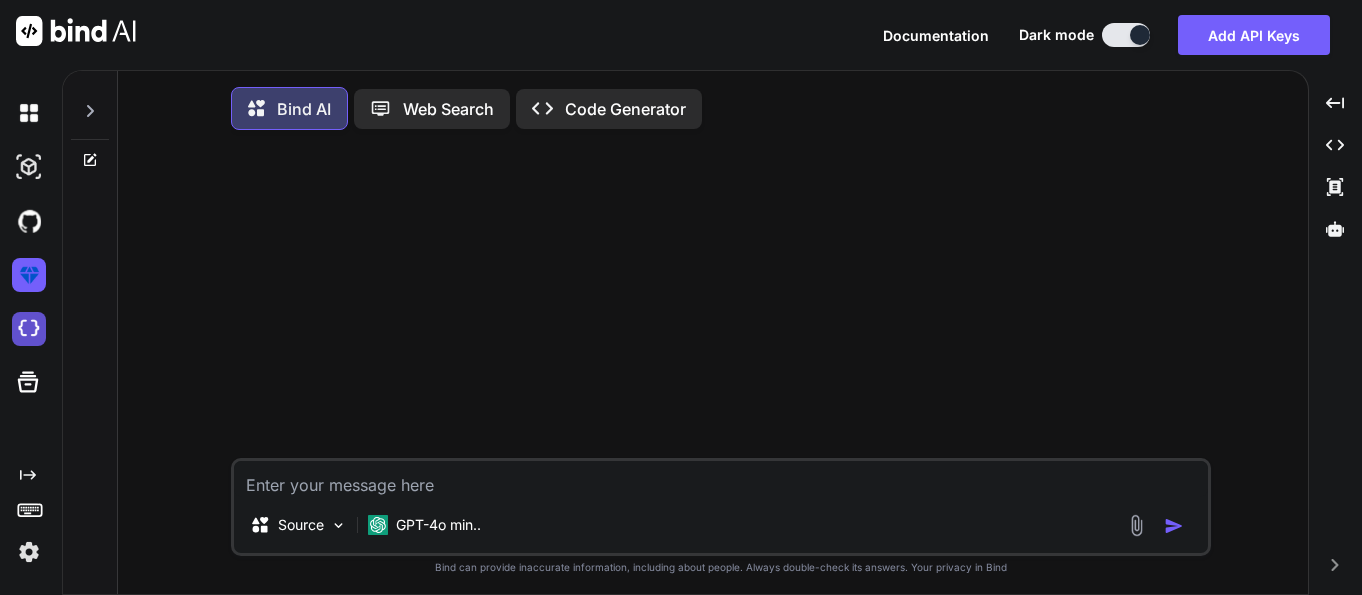 click at bounding box center (29, 329) 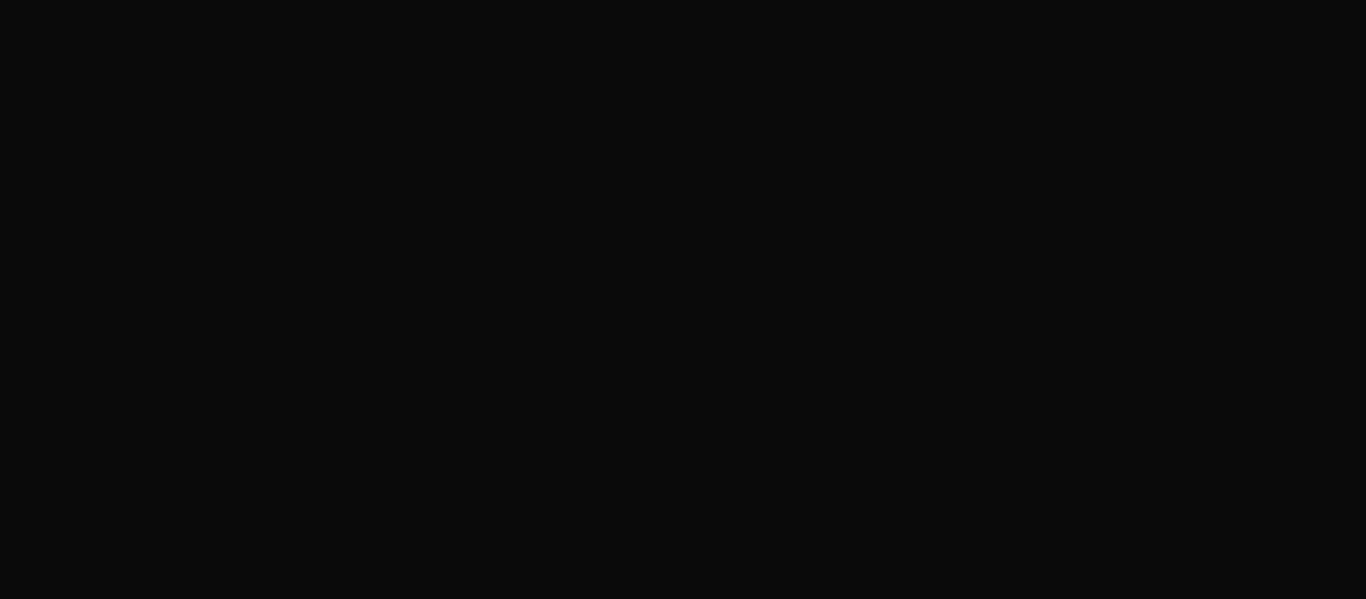 scroll, scrollTop: 0, scrollLeft: 0, axis: both 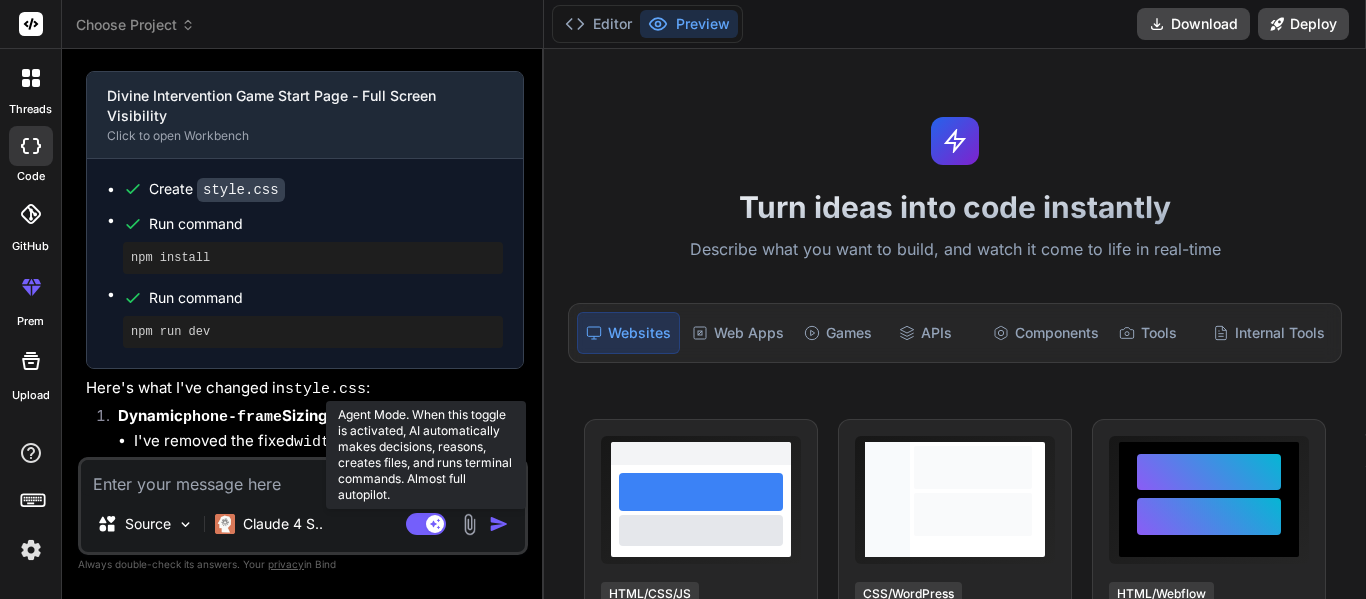 click 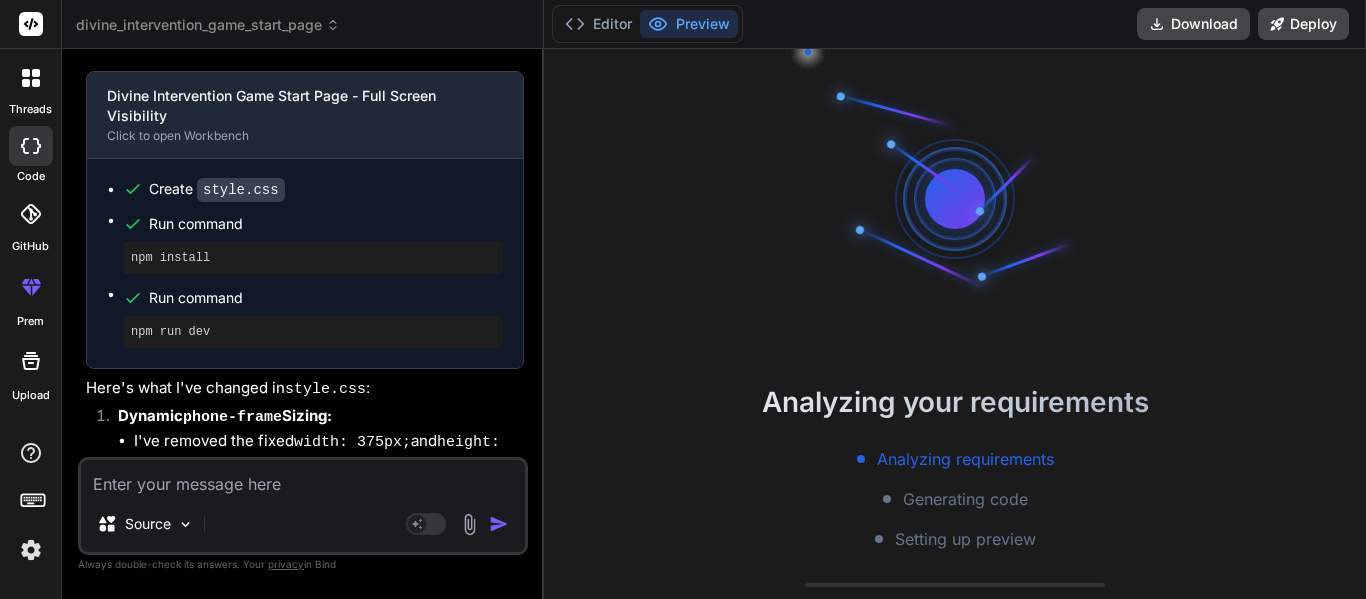 scroll, scrollTop: 80, scrollLeft: 0, axis: vertical 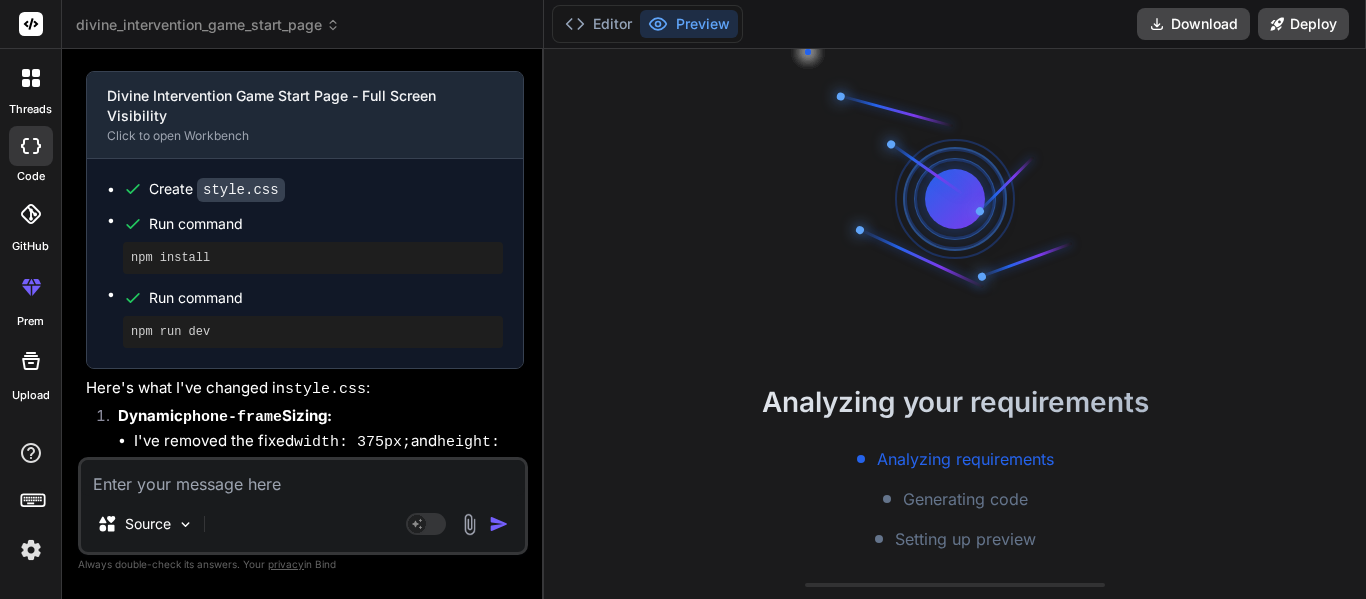 click at bounding box center [31, 78] 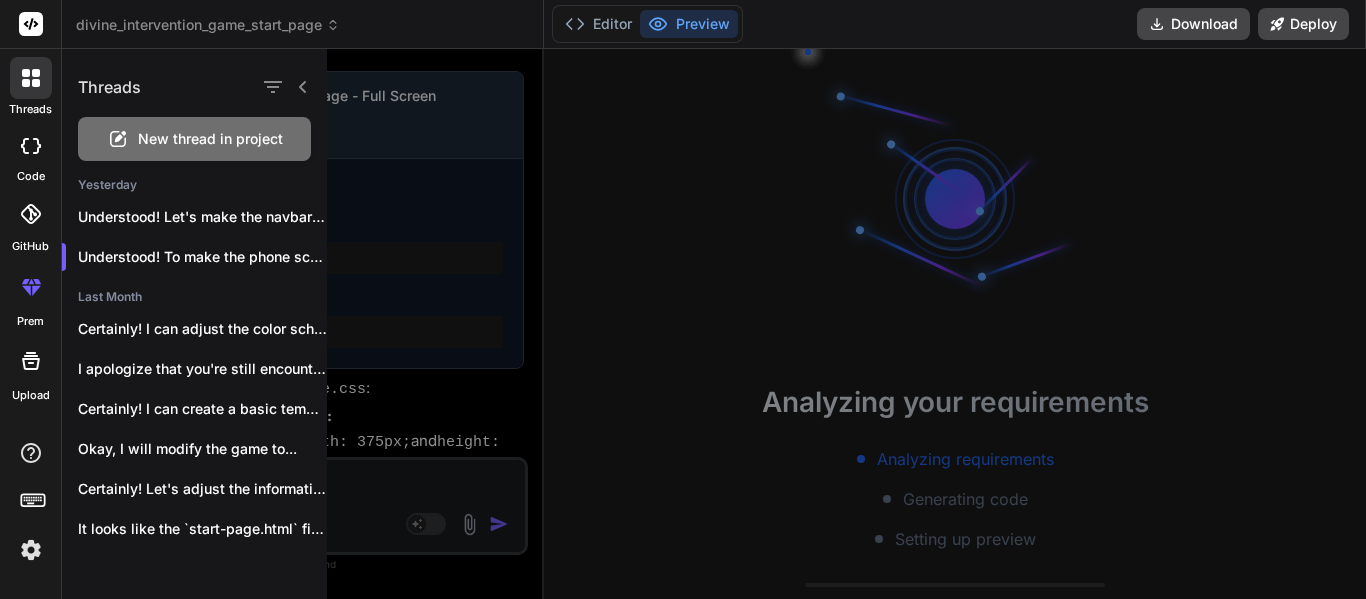 click on "New thread in project" at bounding box center (194, 139) 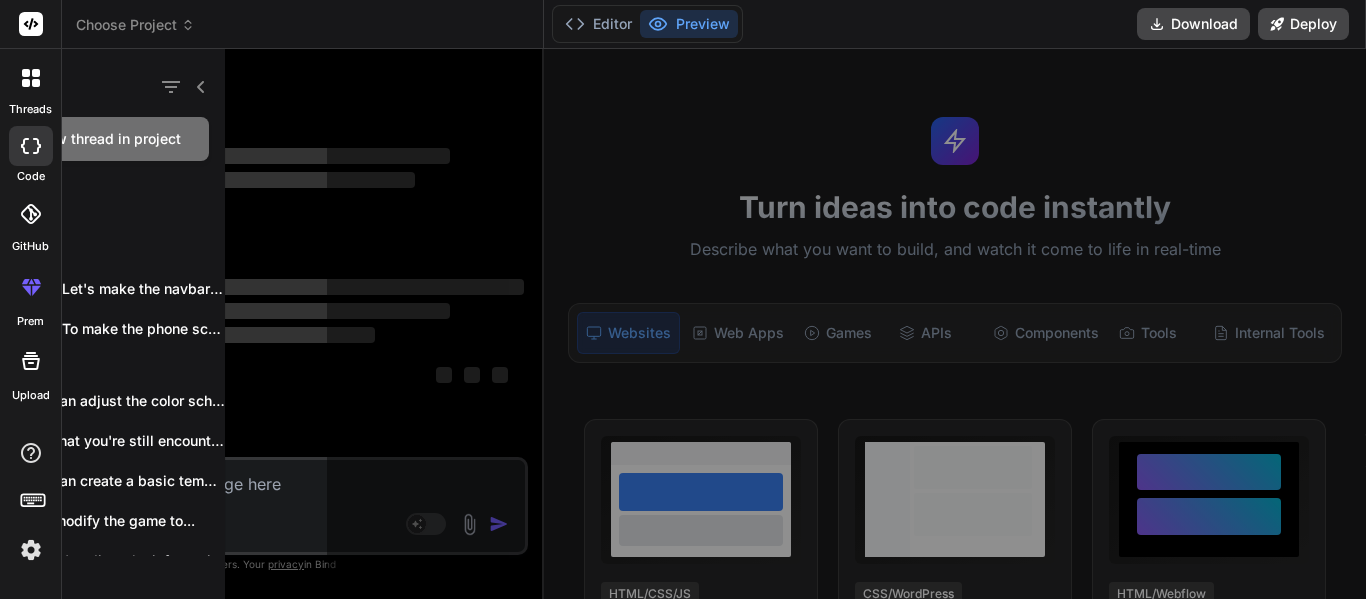 scroll, scrollTop: 0, scrollLeft: 0, axis: both 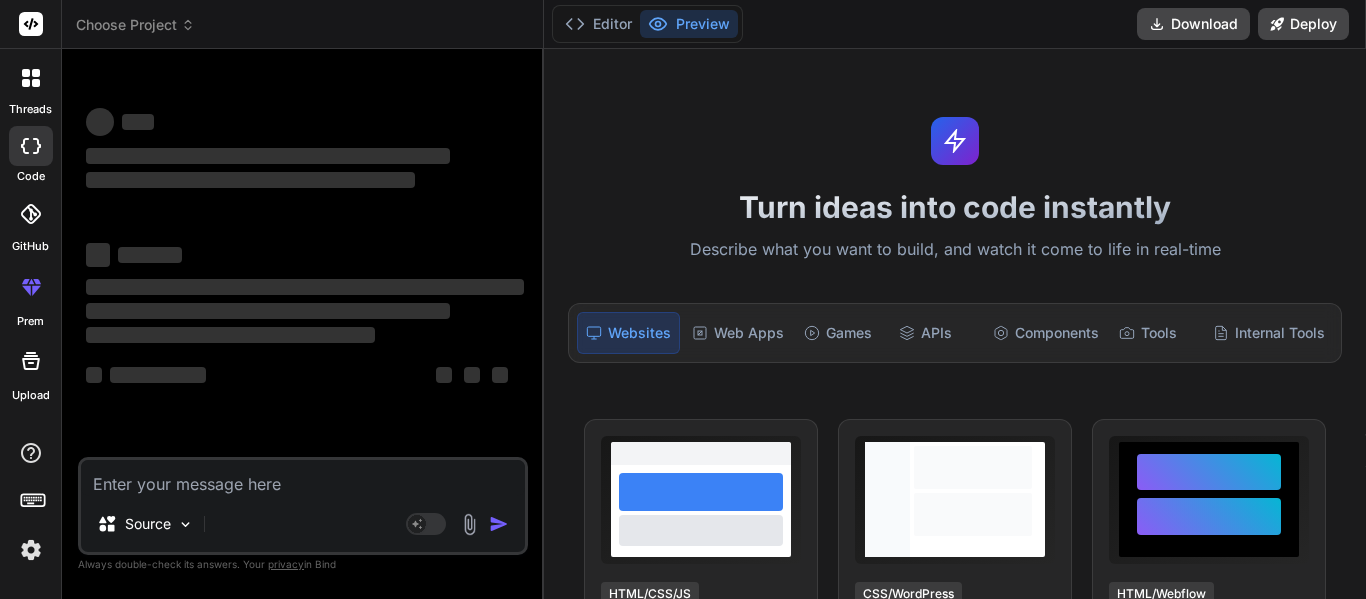 type on "x" 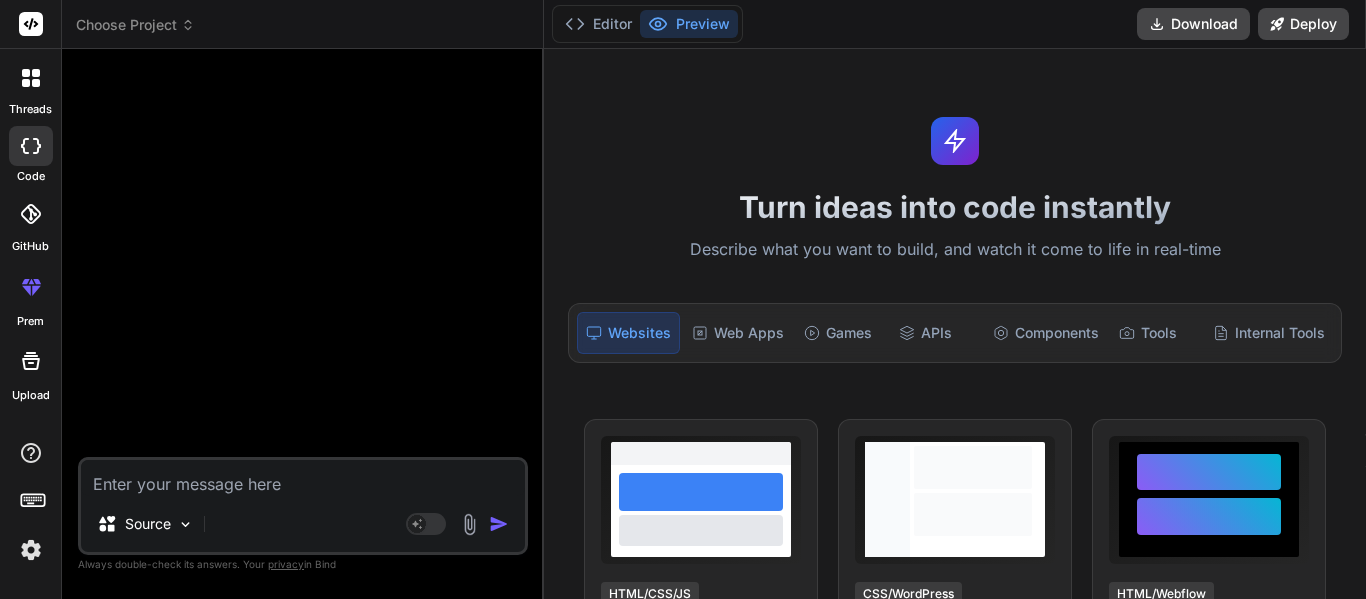 click at bounding box center [303, 478] 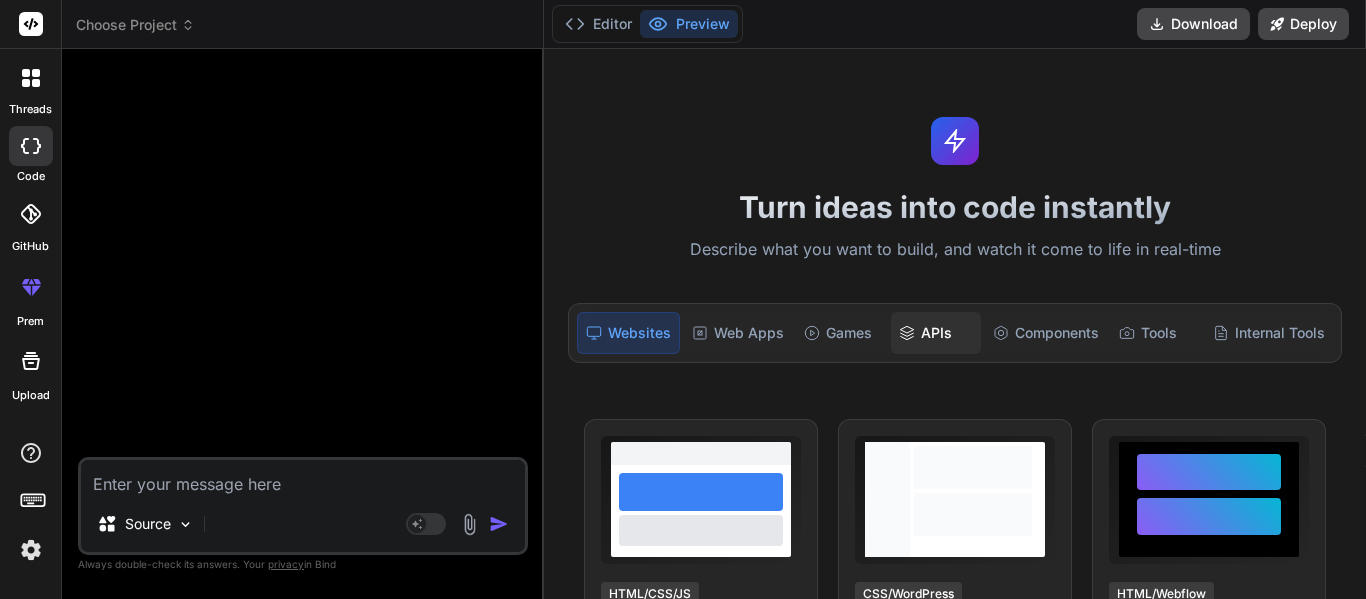 click on "APIs" at bounding box center [936, 333] 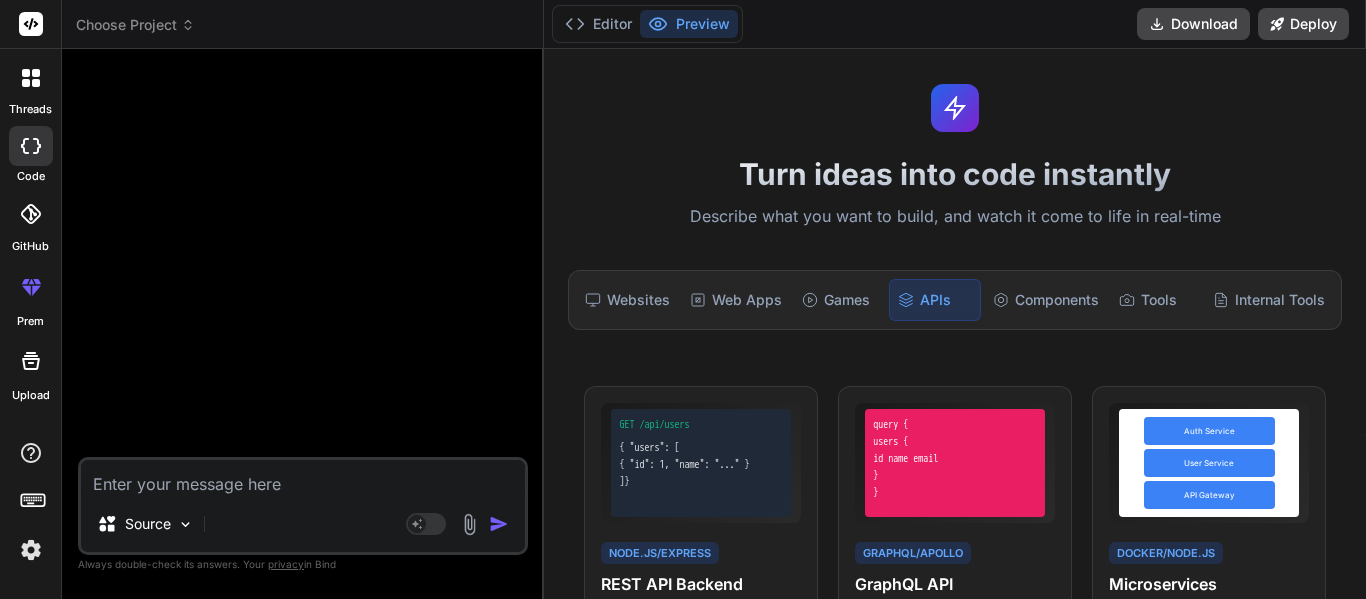 scroll, scrollTop: 32, scrollLeft: 0, axis: vertical 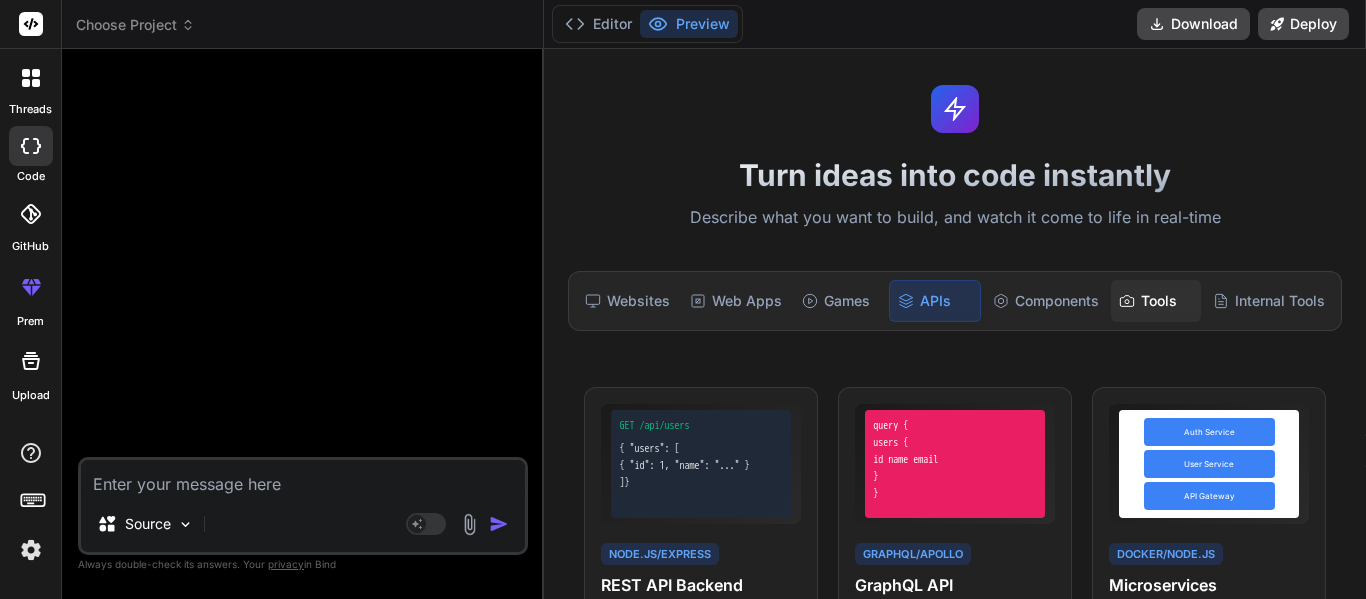 click on "Tools" at bounding box center (1156, 301) 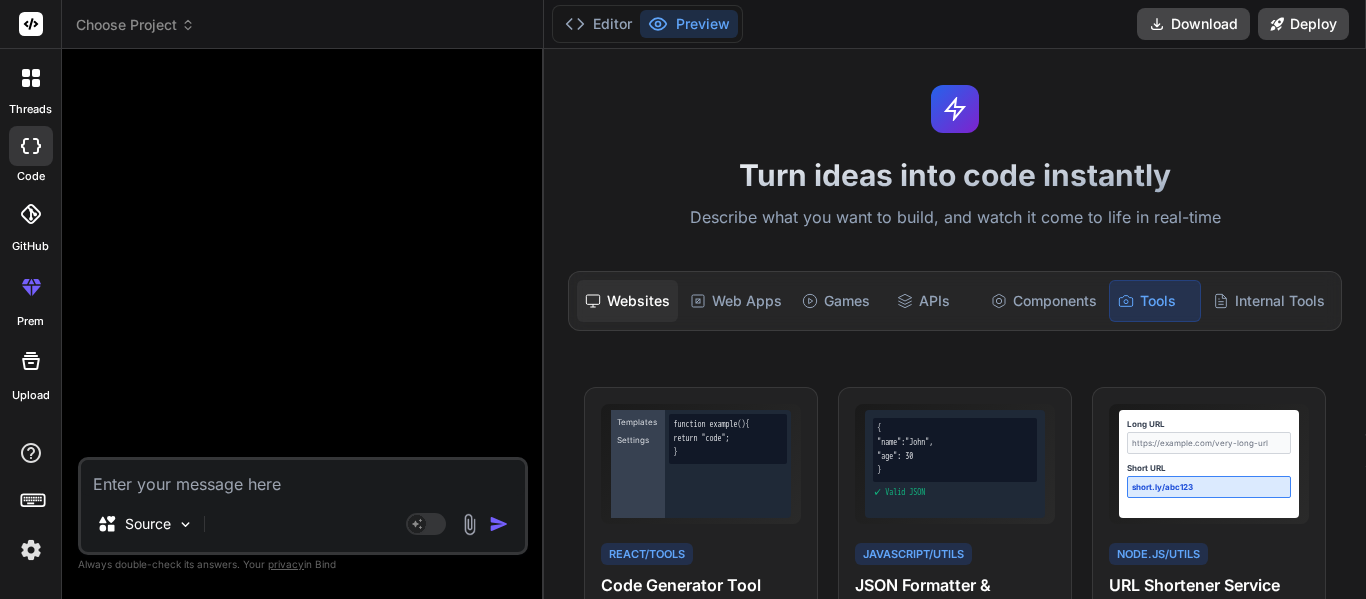 click on "Websites" at bounding box center [627, 301] 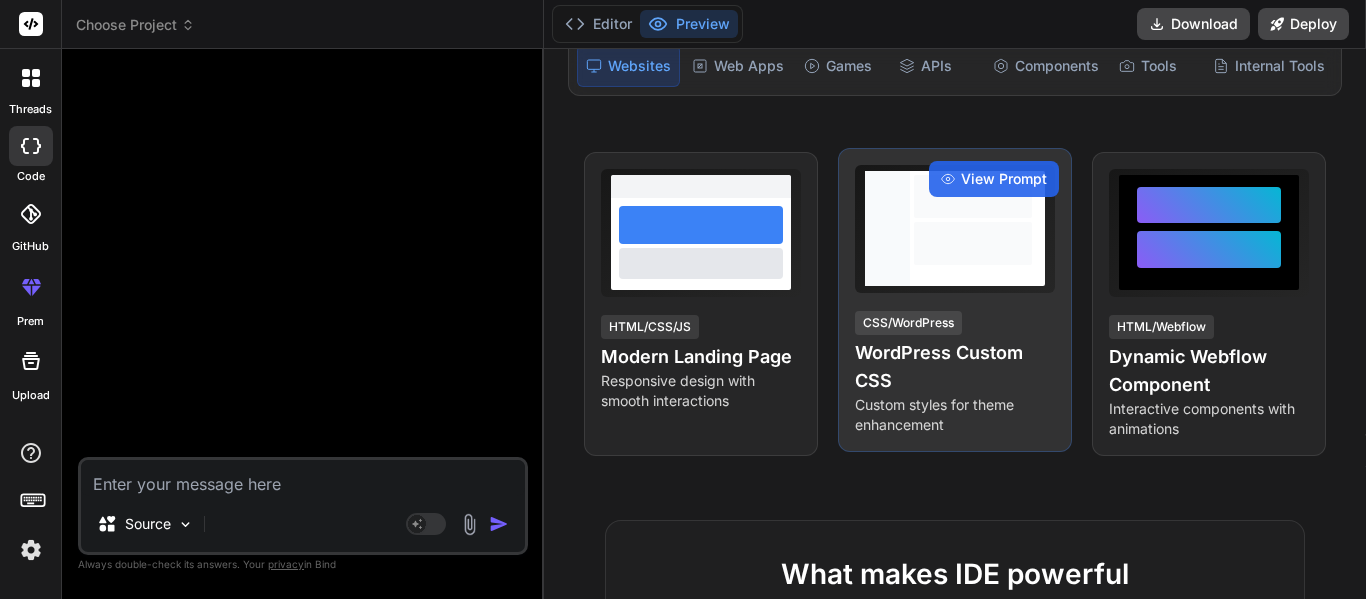 scroll, scrollTop: 270, scrollLeft: 0, axis: vertical 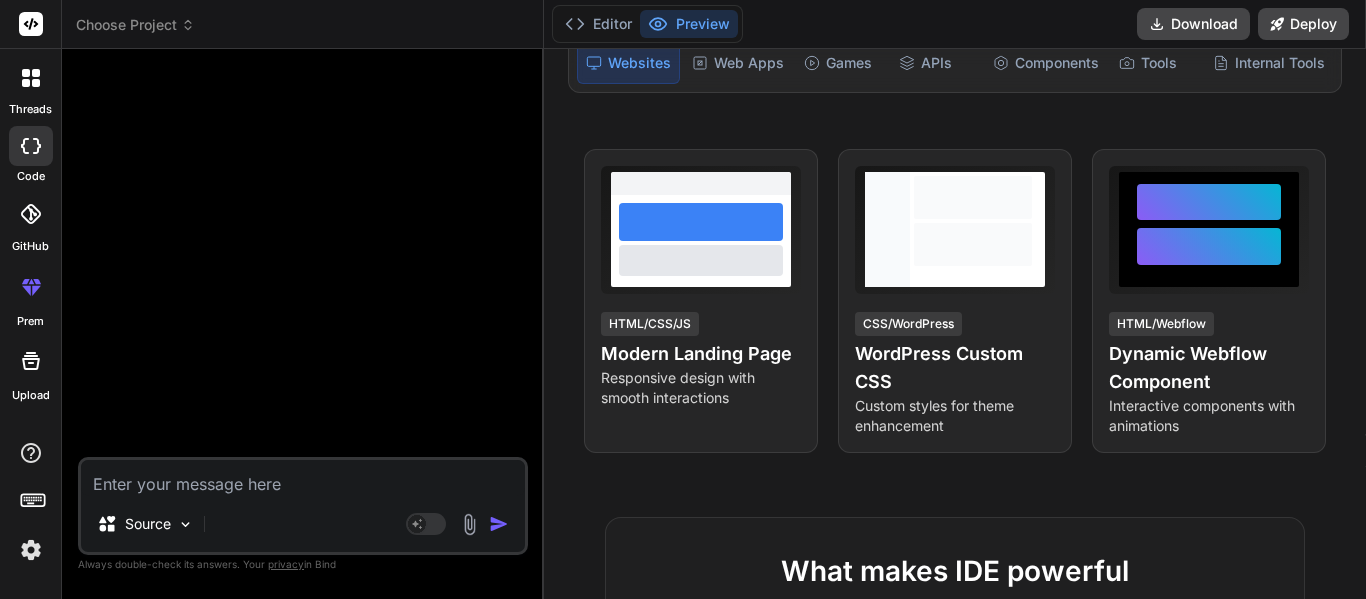 click at bounding box center (303, 478) 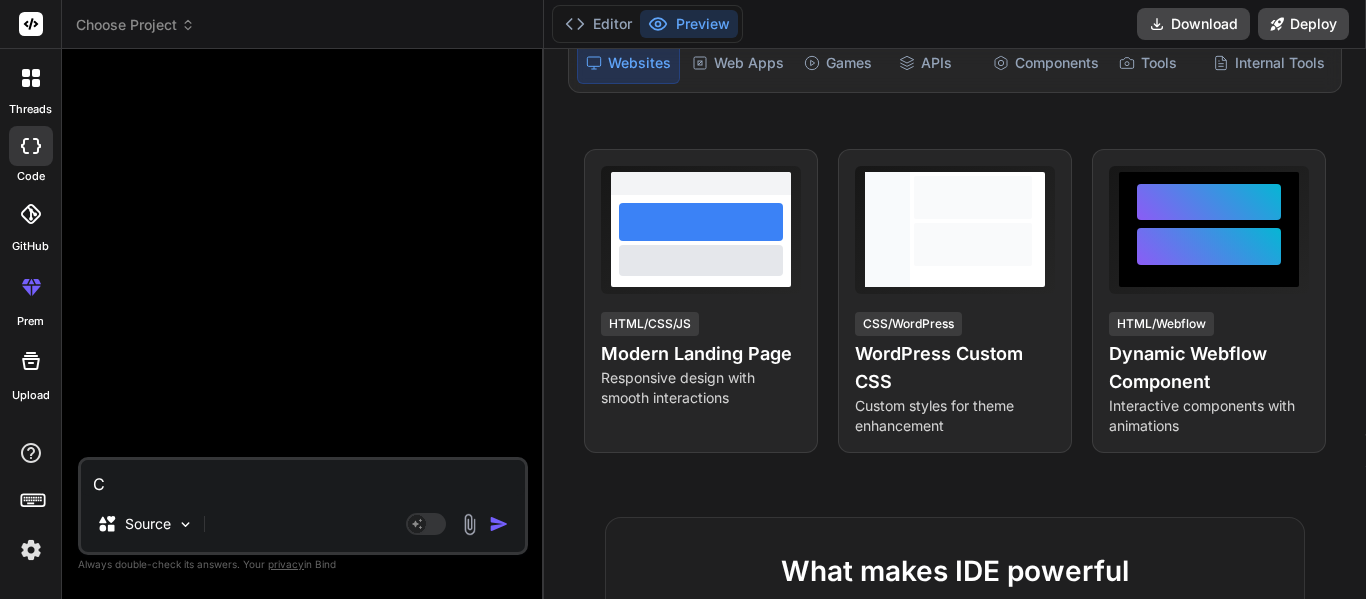 type on "x" 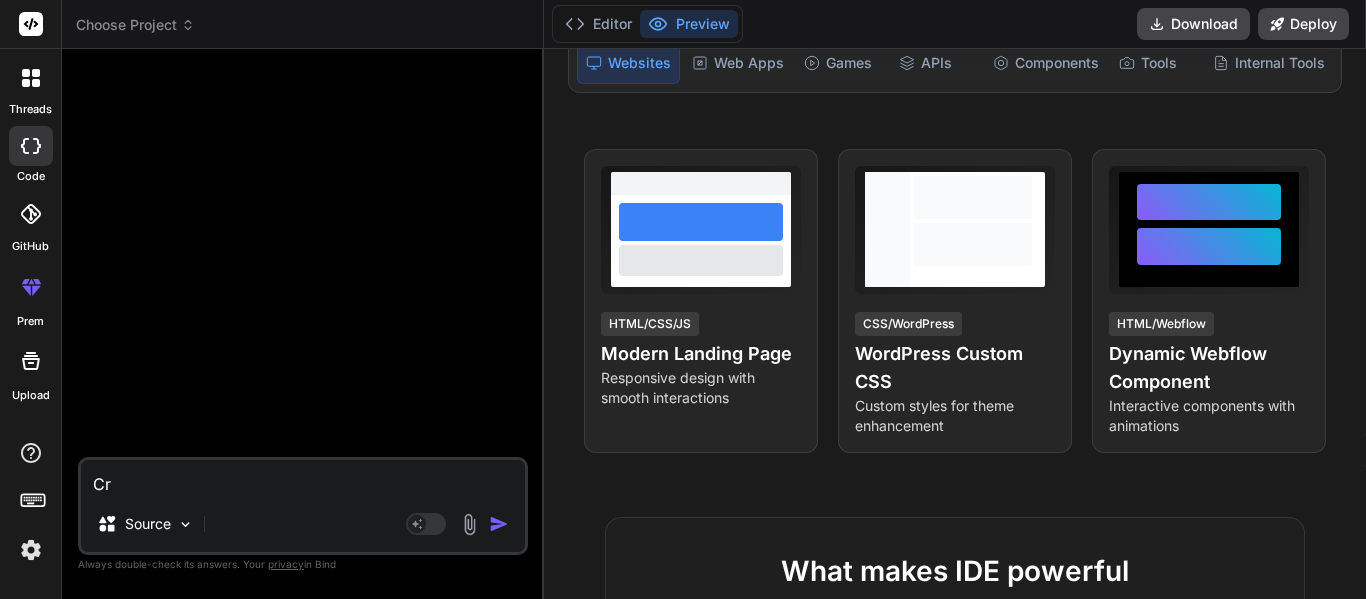 type on "Cre" 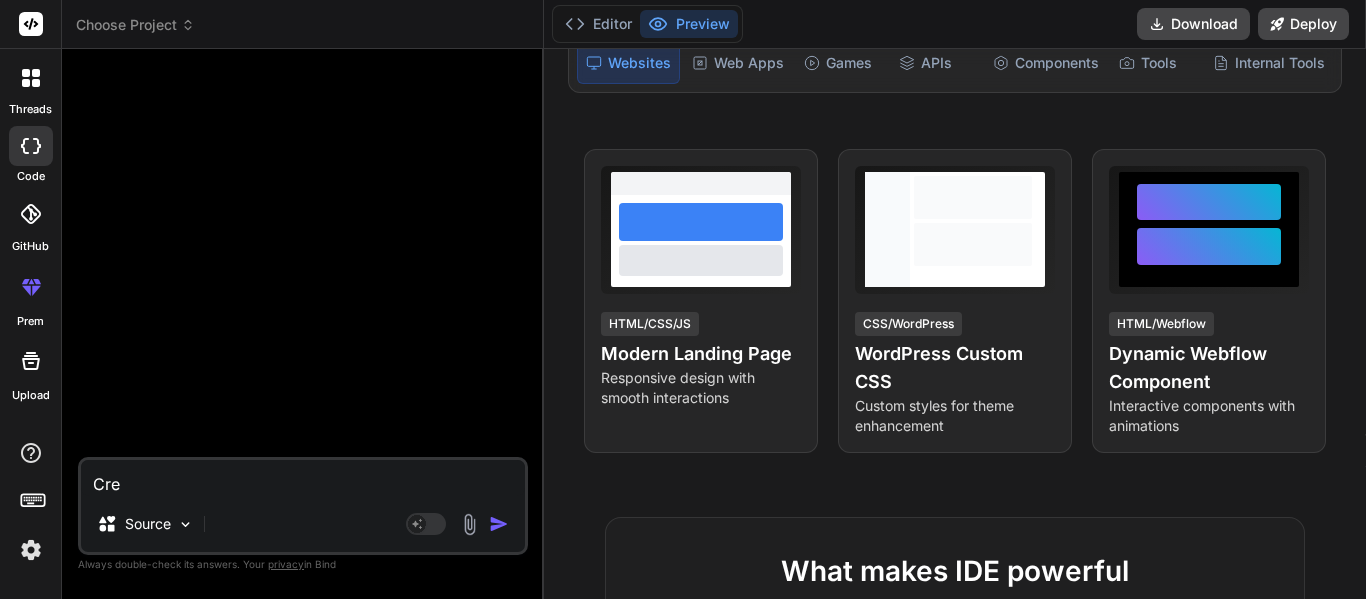 type on "Crea" 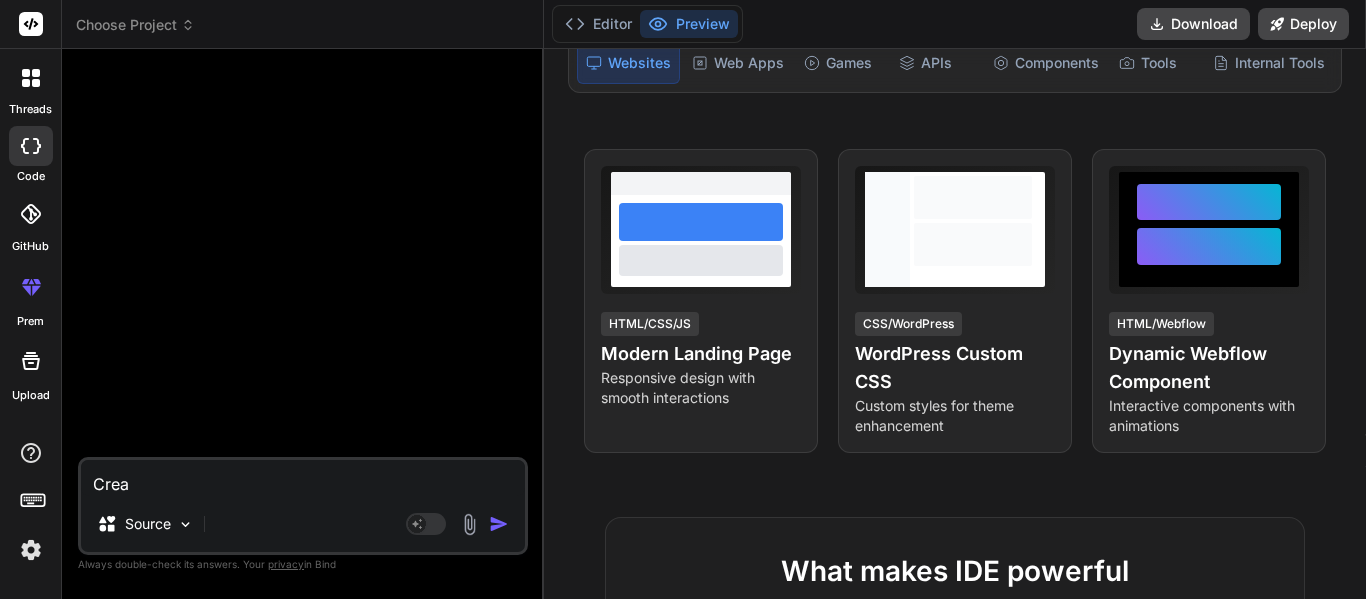 type on "Creat" 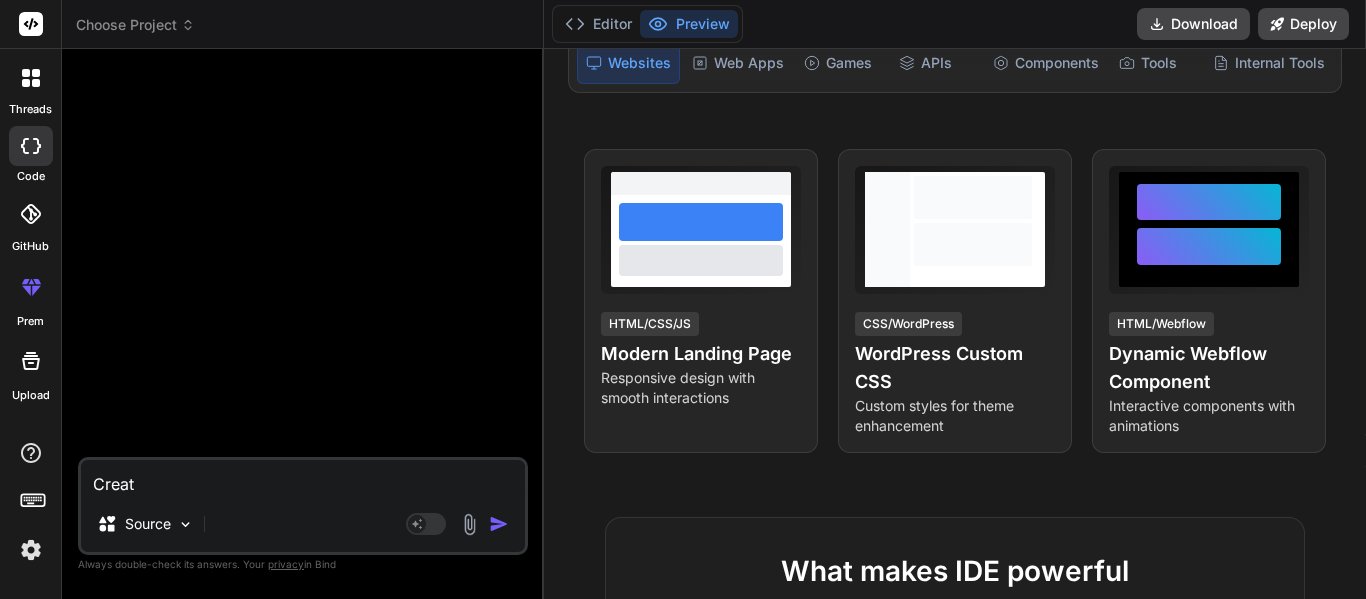type on "x" 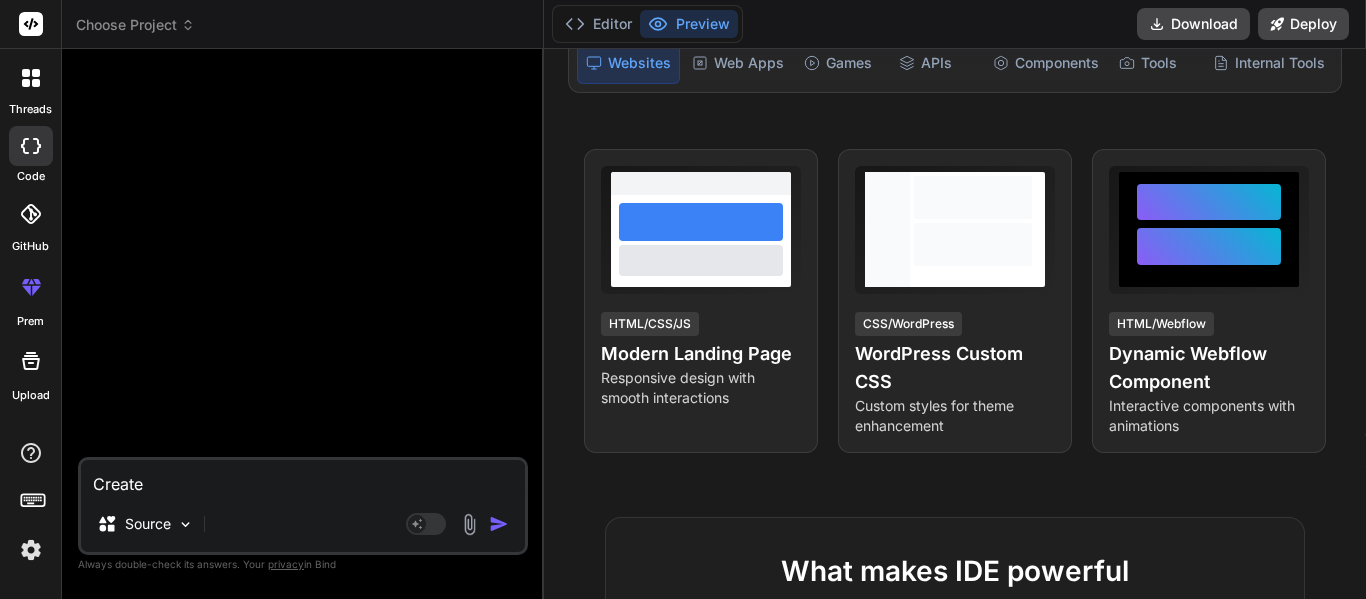 type on "Create" 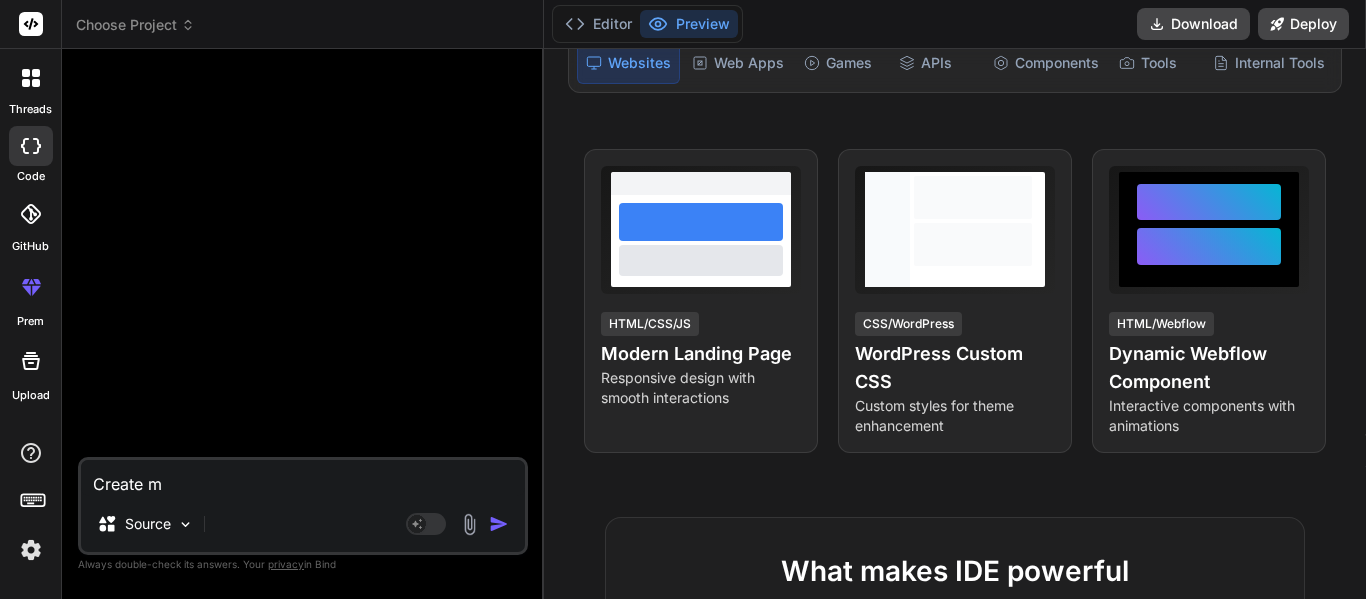 type on "Create me" 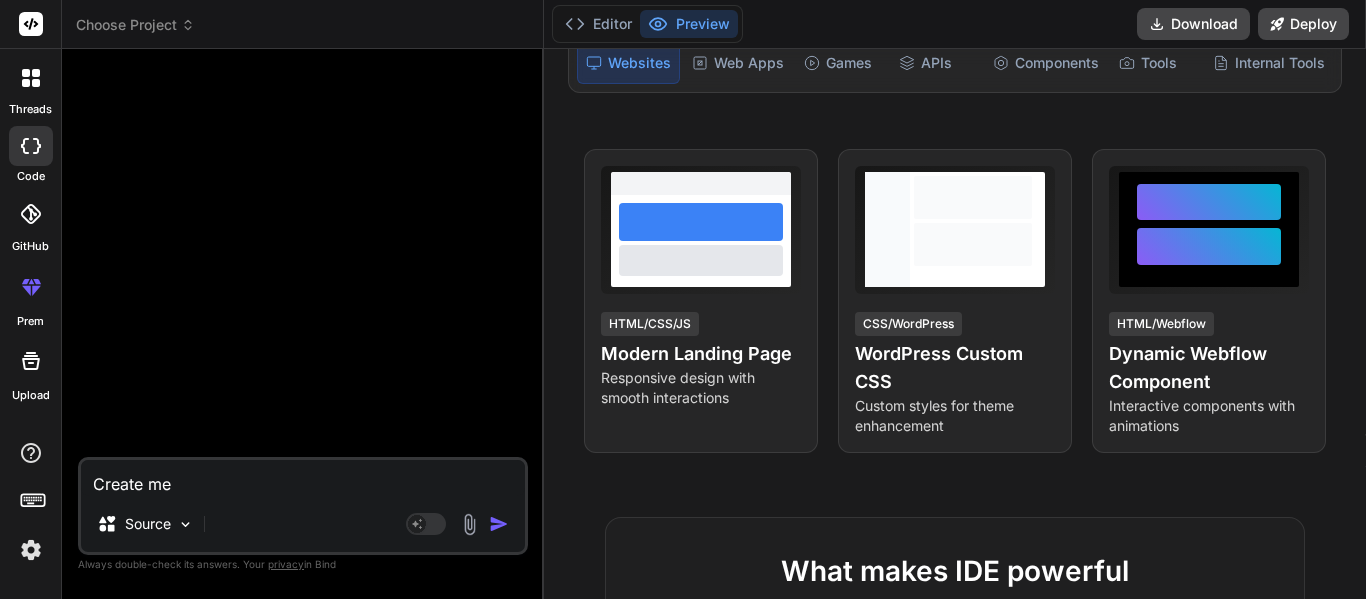 type on "Create me" 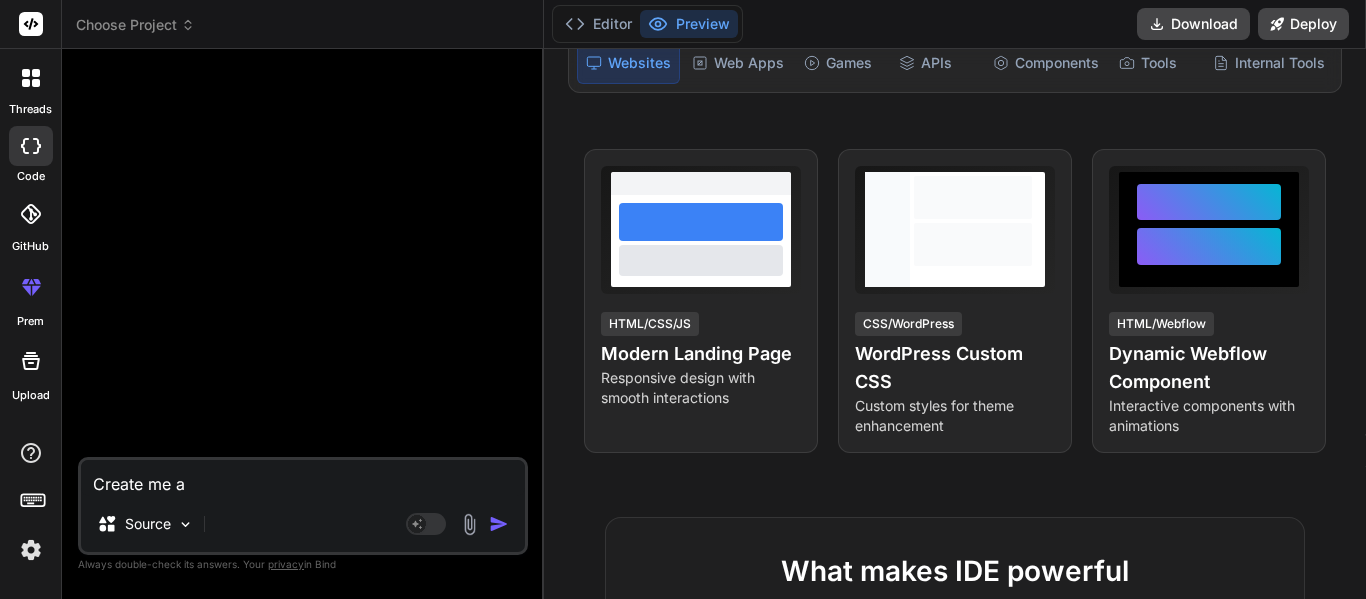 type on "Create me a" 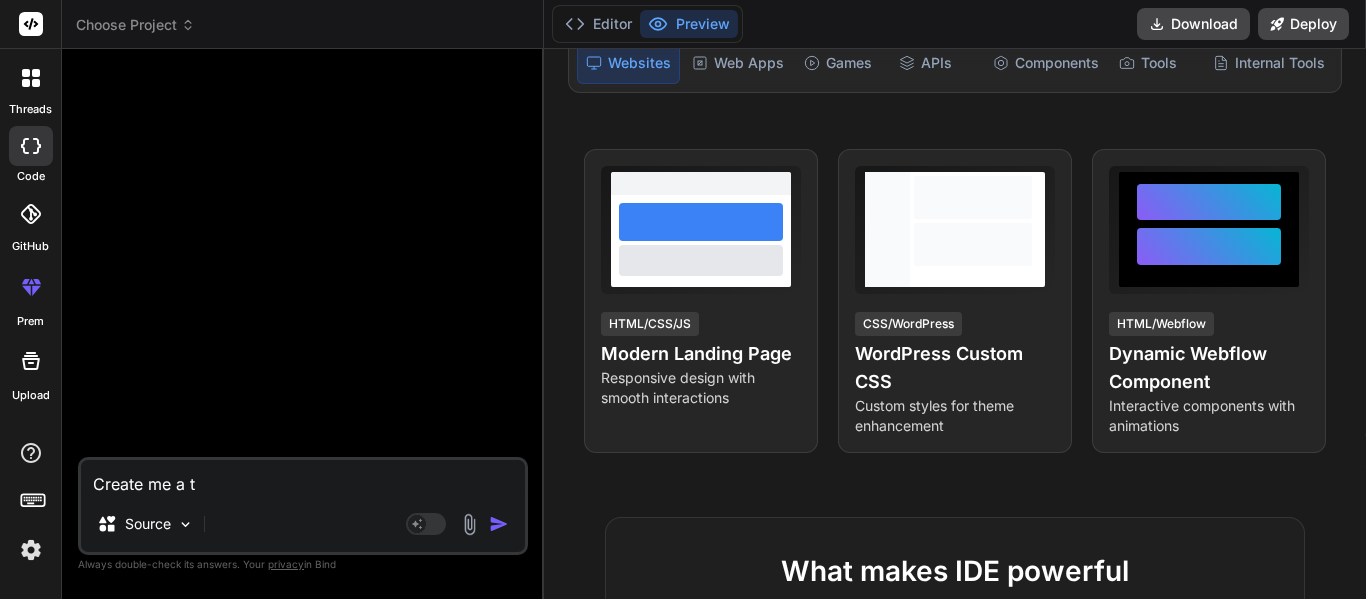 type on "Create me a te" 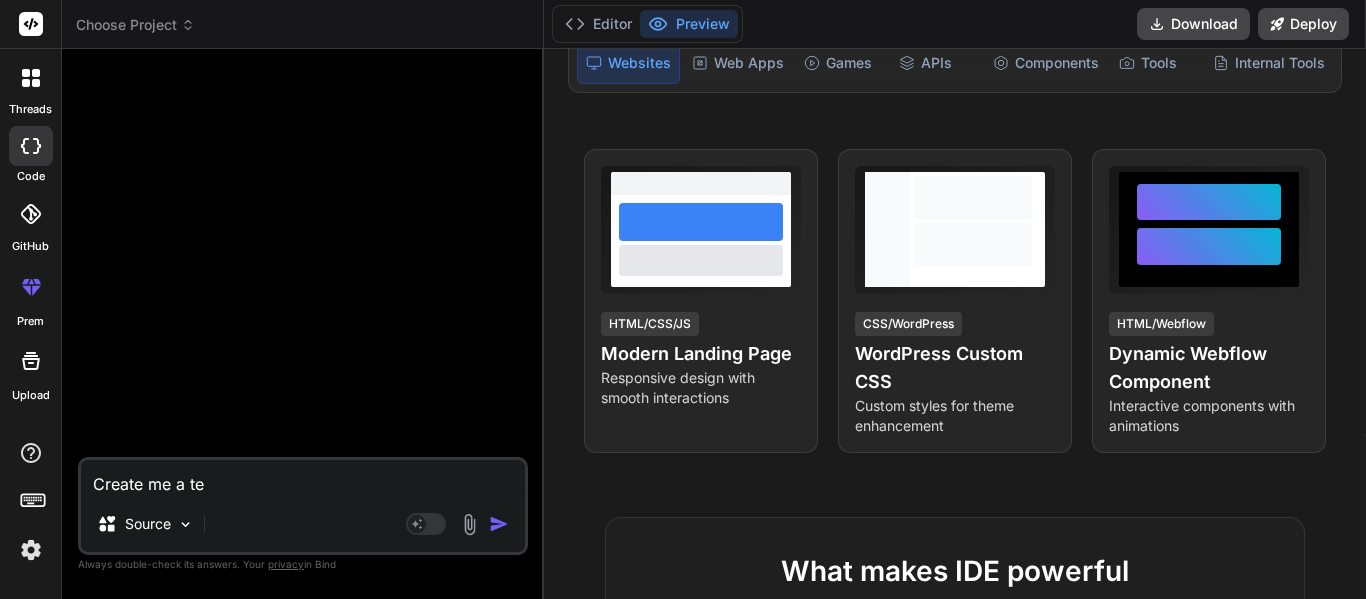 type on "Create me a tem" 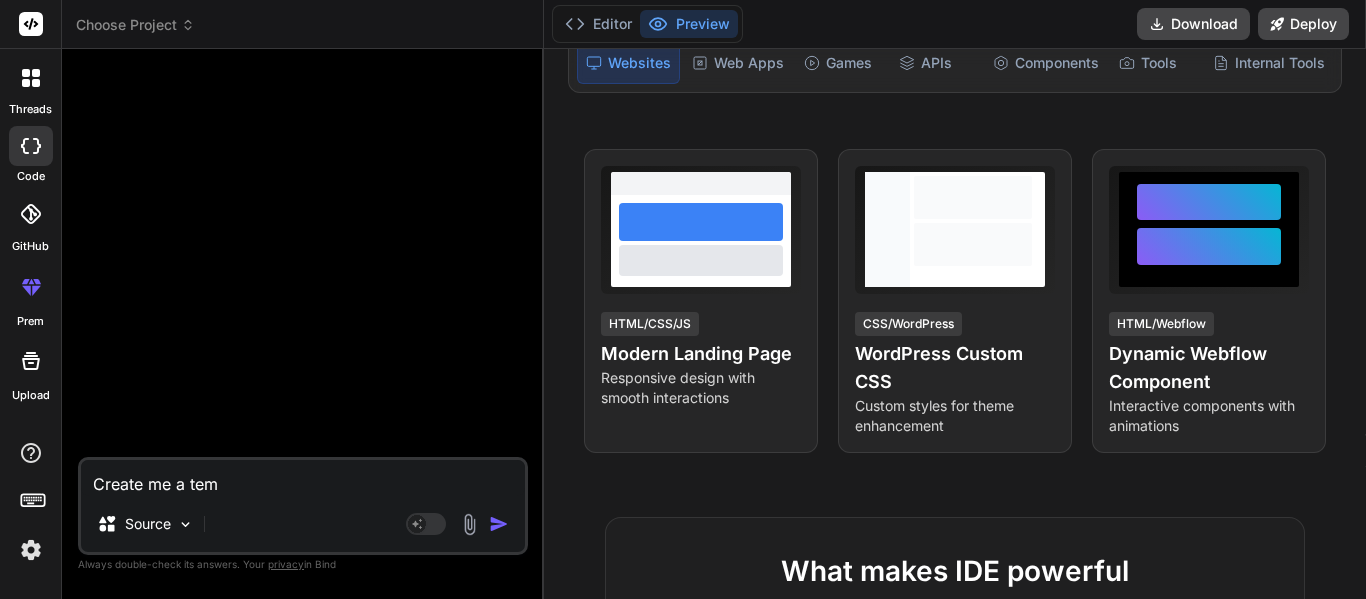 type on "Create me a temp" 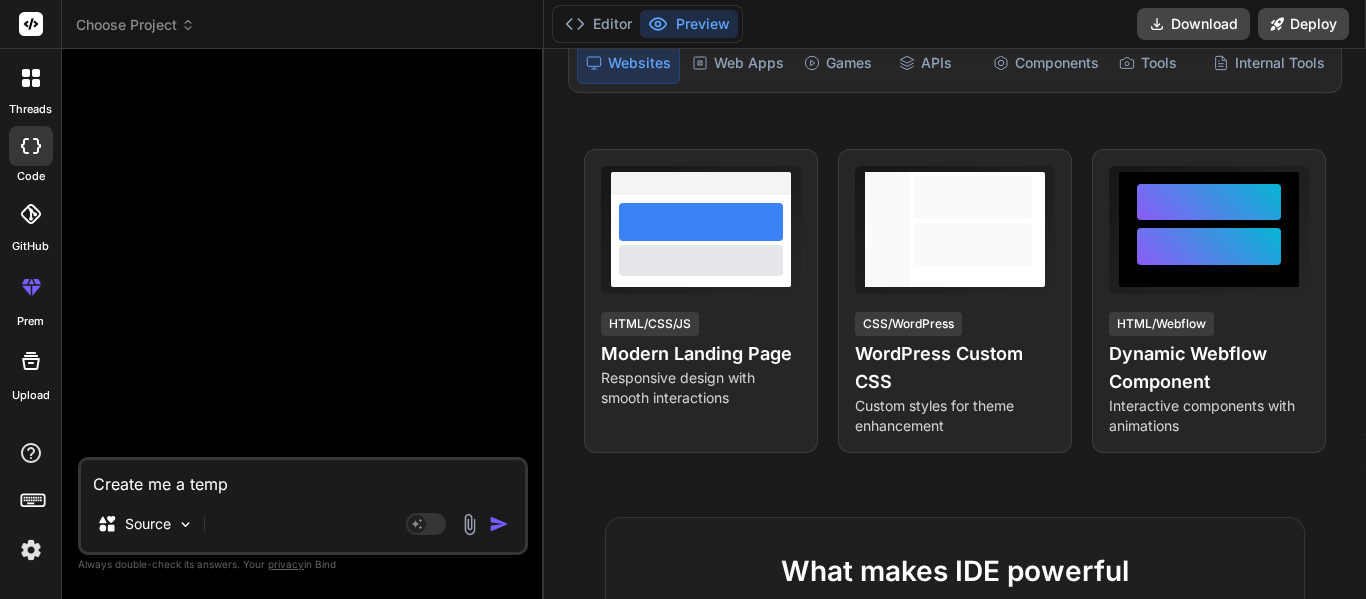 type on "Create me a templ" 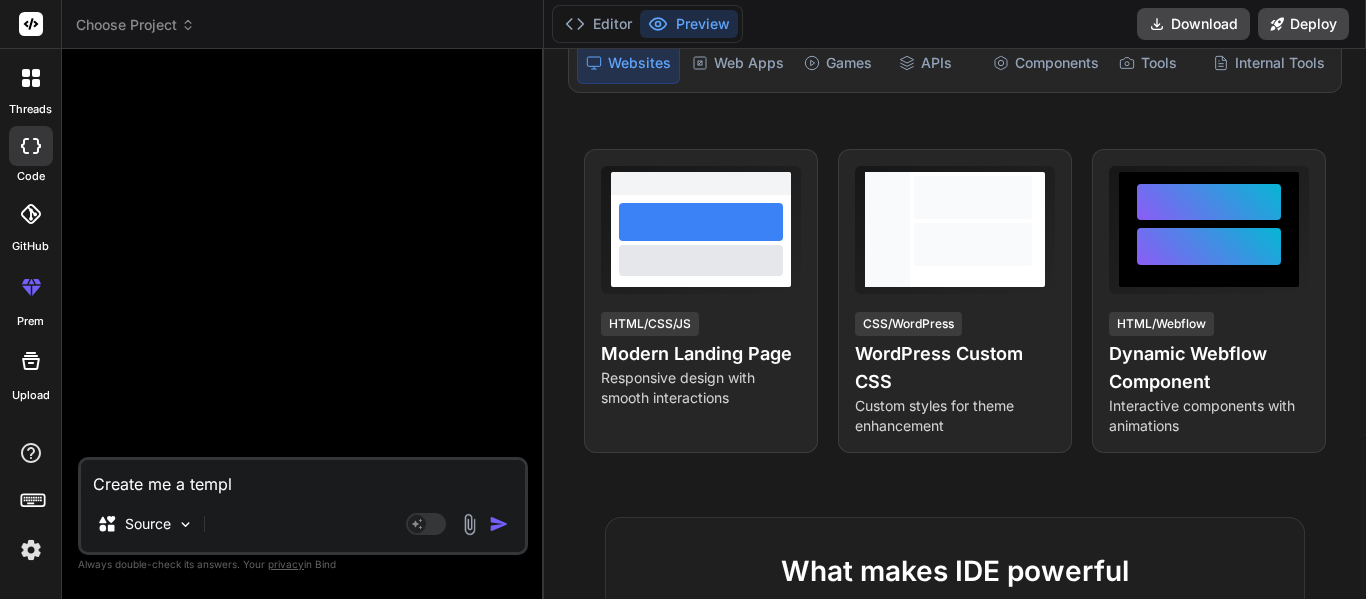 type on "x" 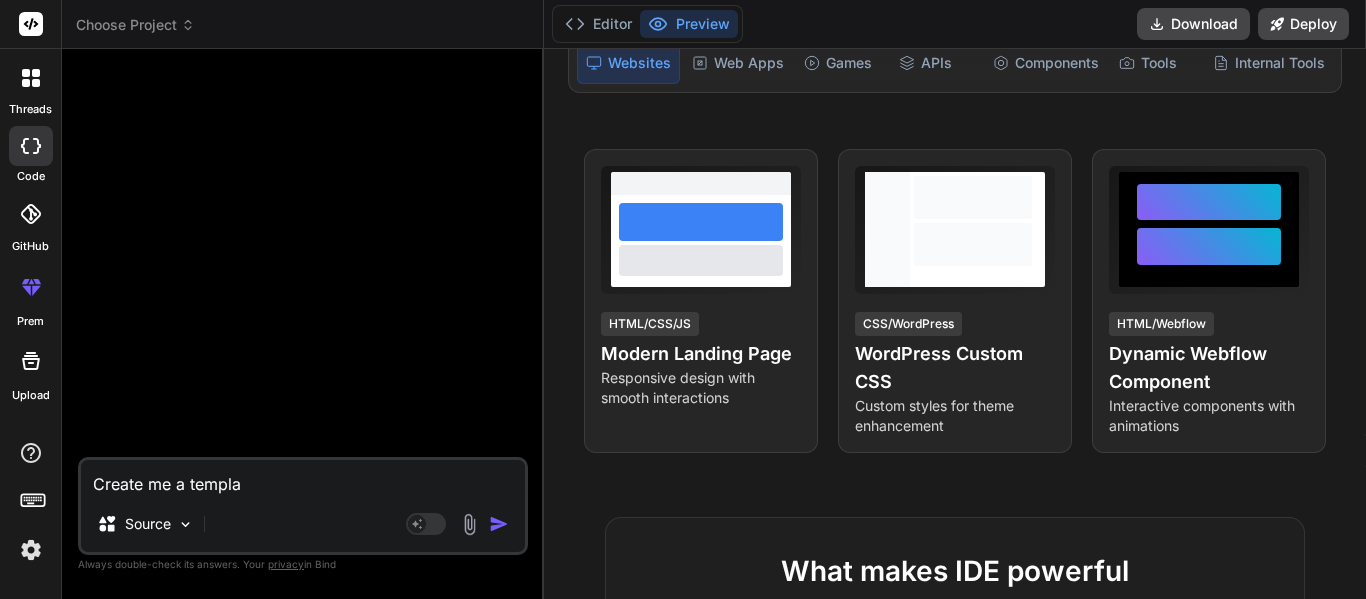 type on "Create me a templaa" 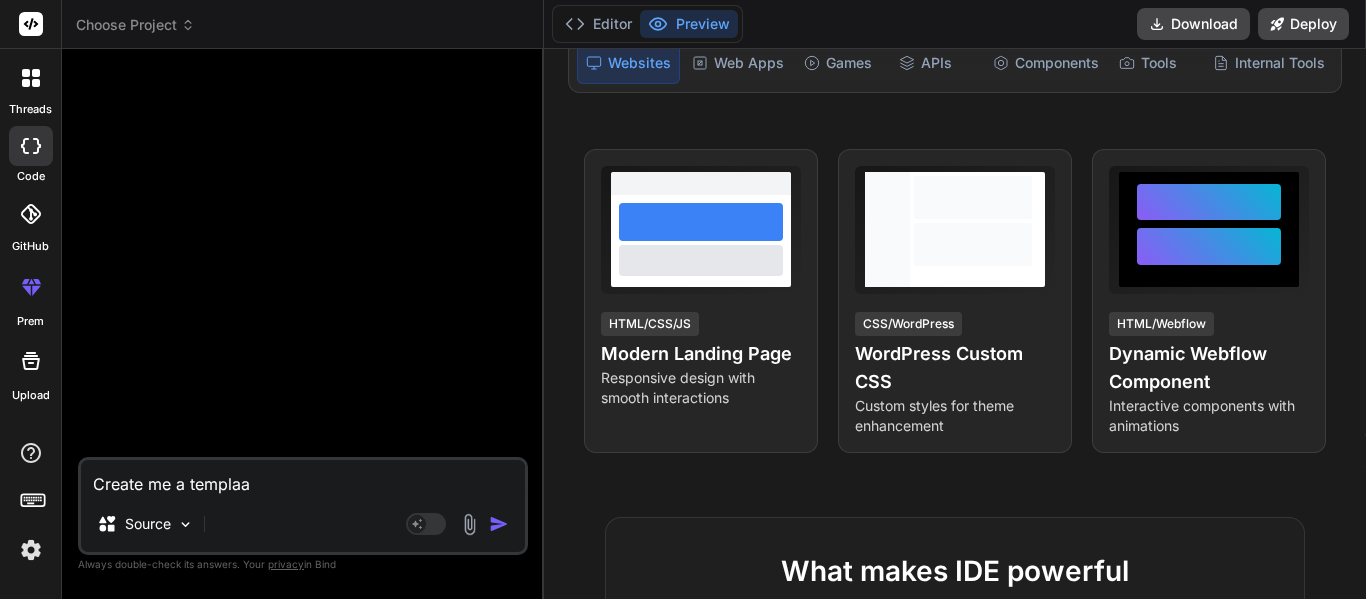 type on "Create me a templaat" 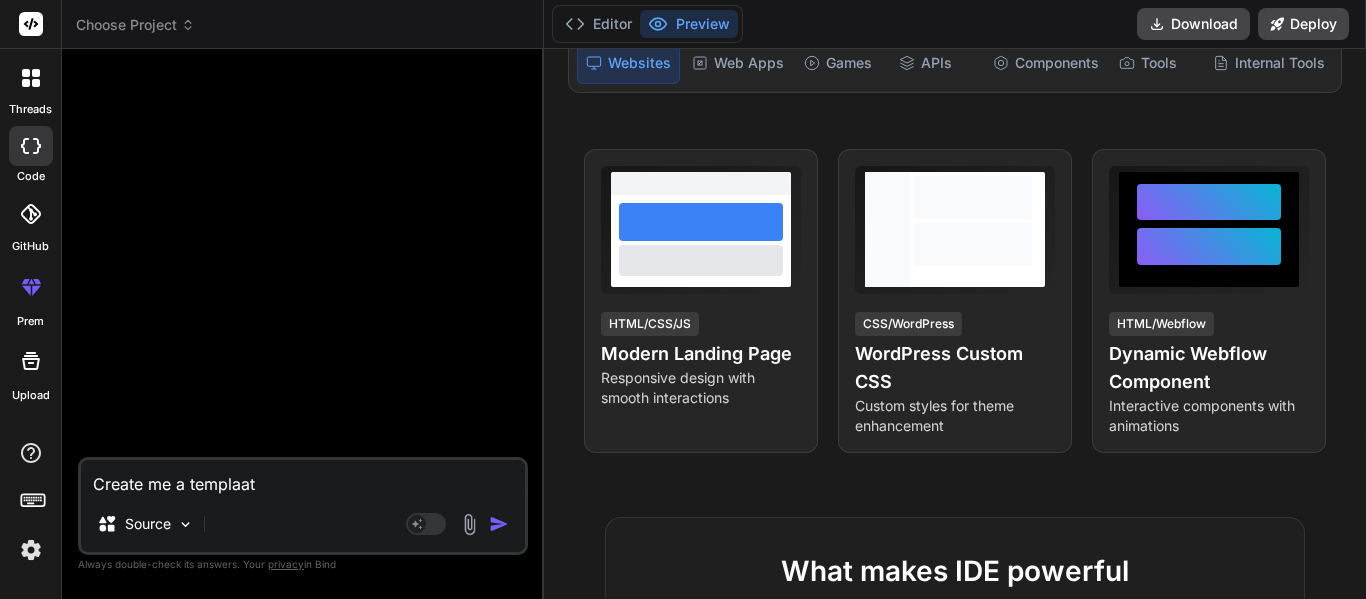 type on "Create me a templaate" 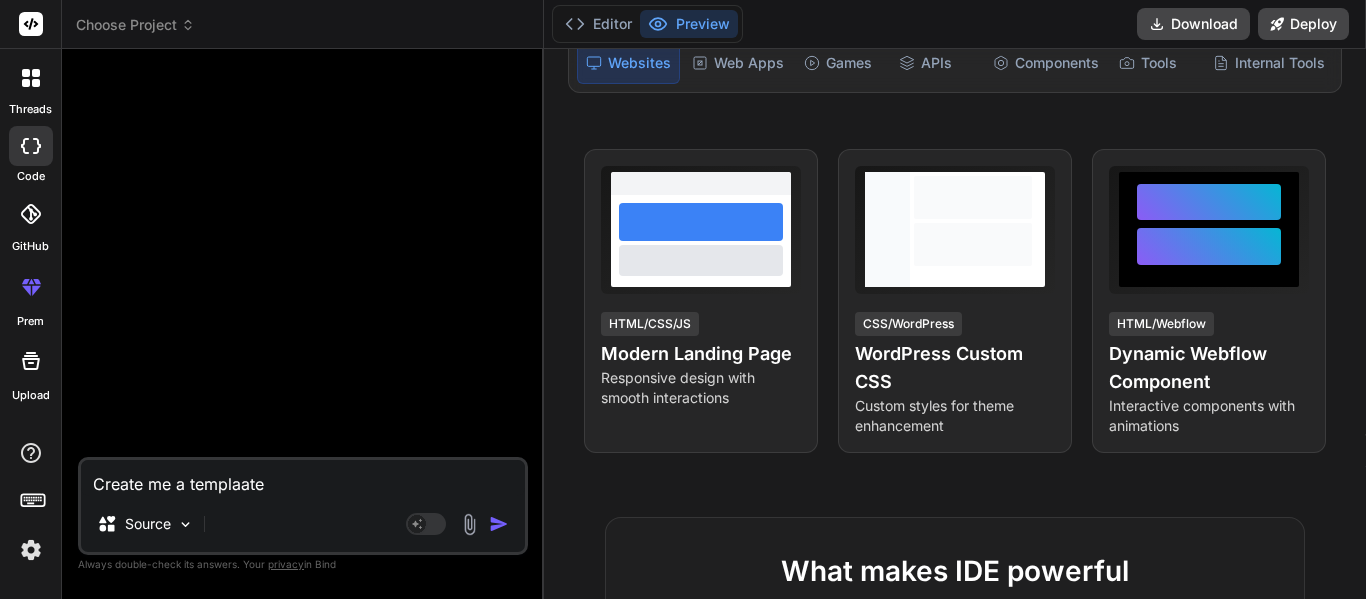 type on "x" 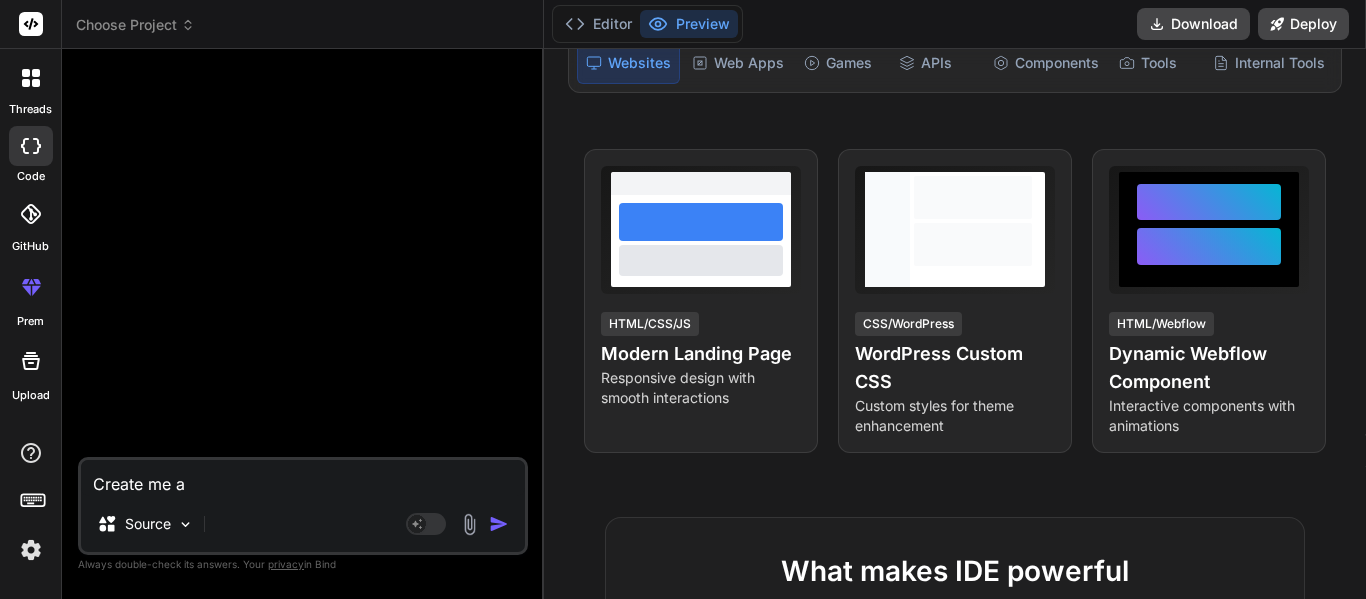 type on "Create me a template" 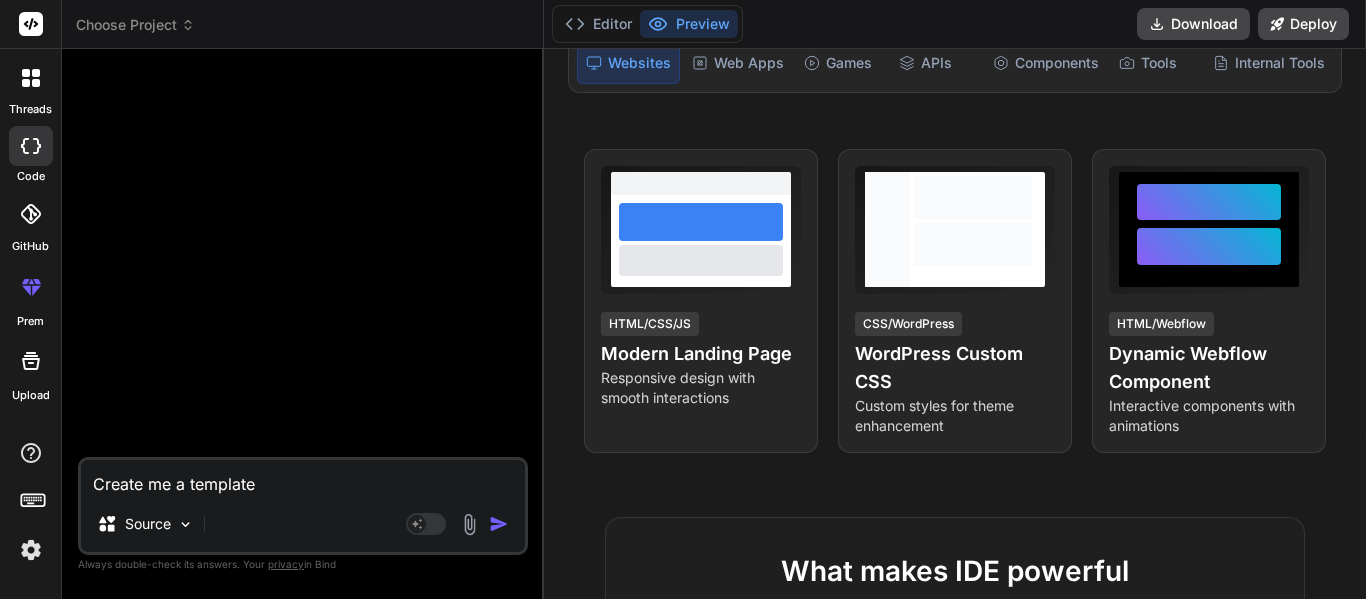 type on "x" 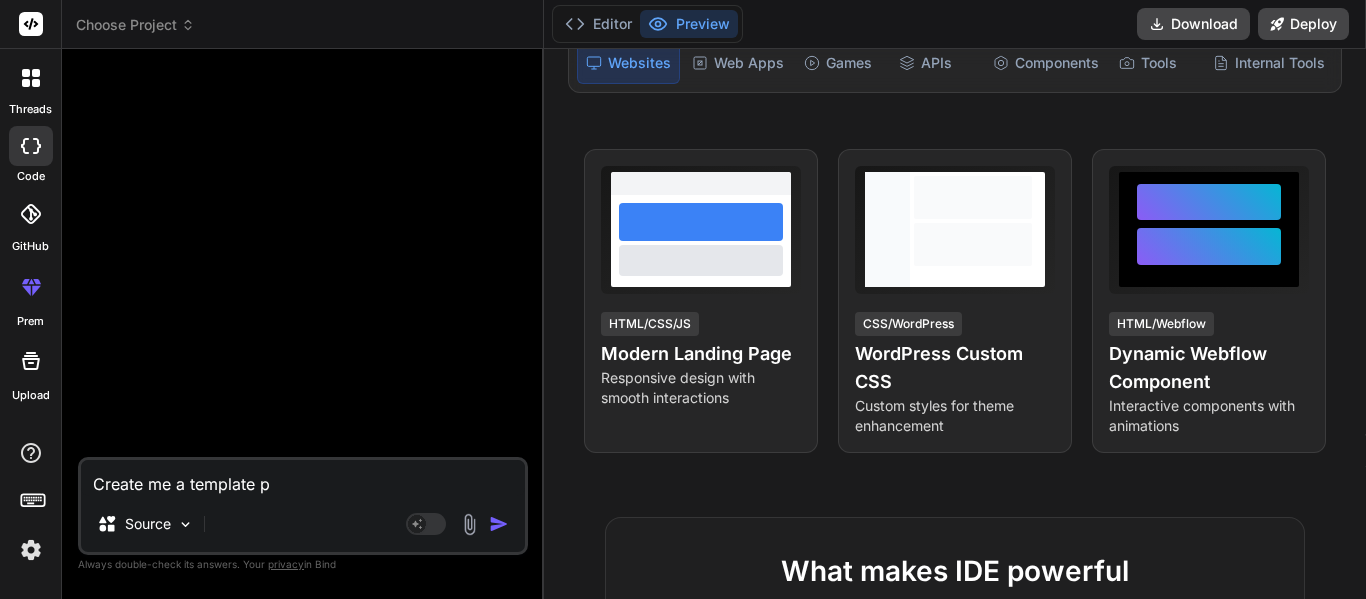 type on "Create me a template pa" 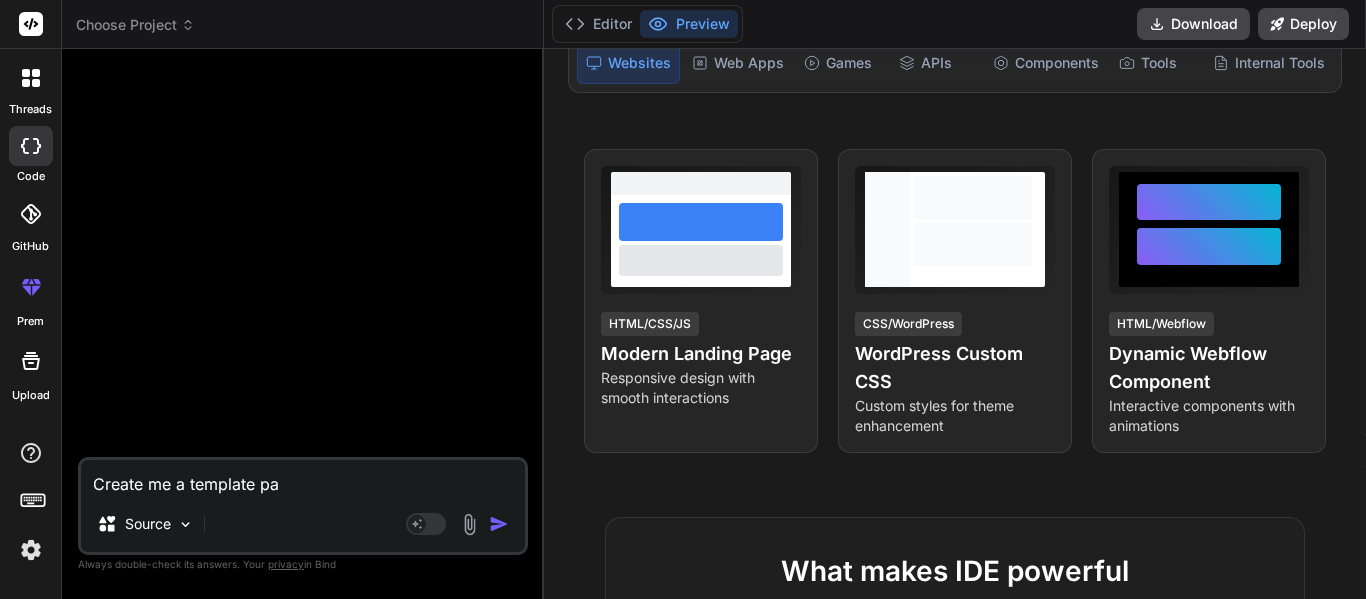 type on "Create me a template pag" 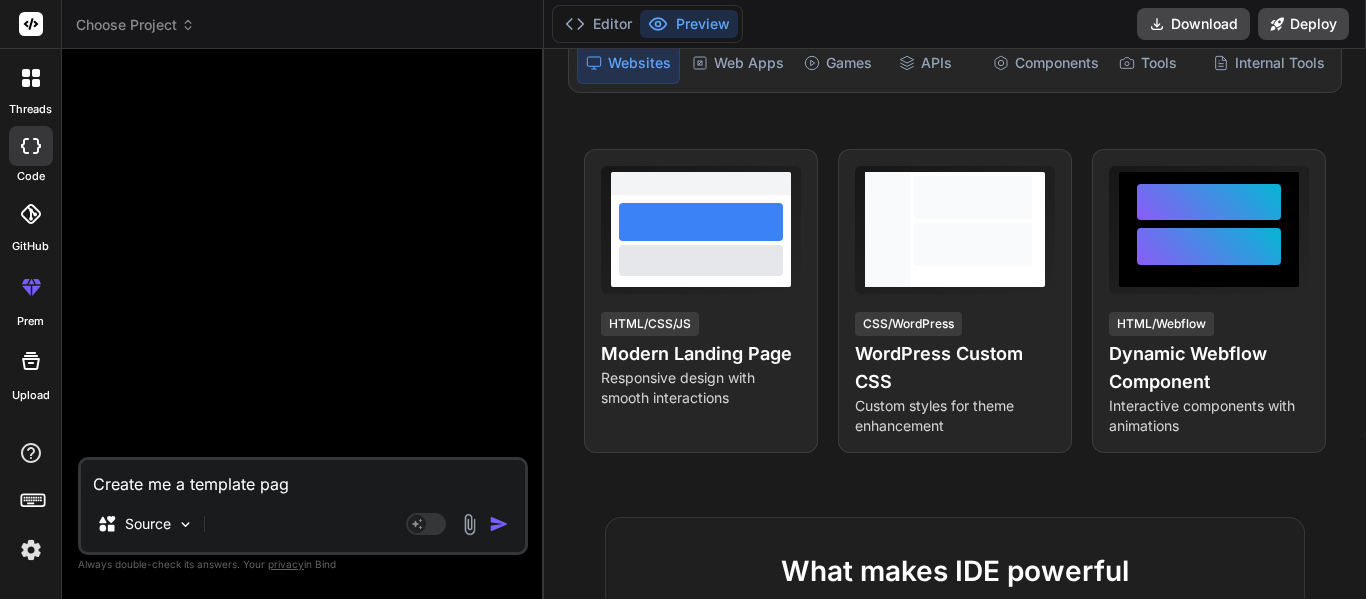 type on "Create me a template page" 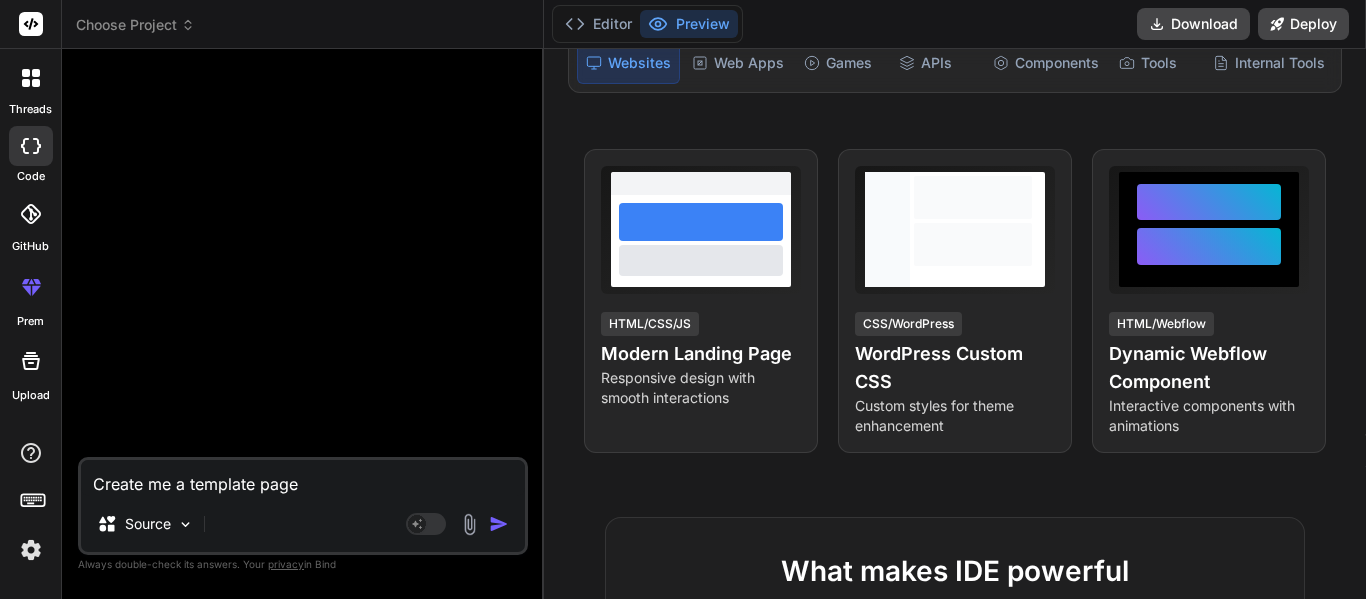 type on "x" 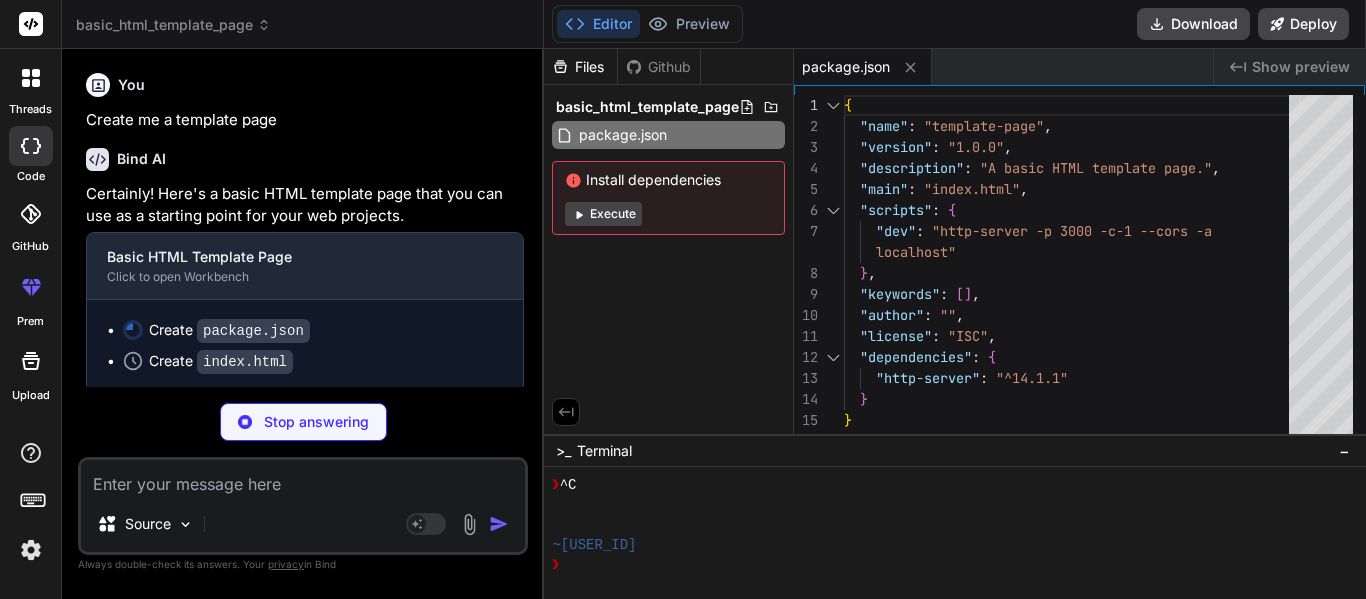 type on "x" 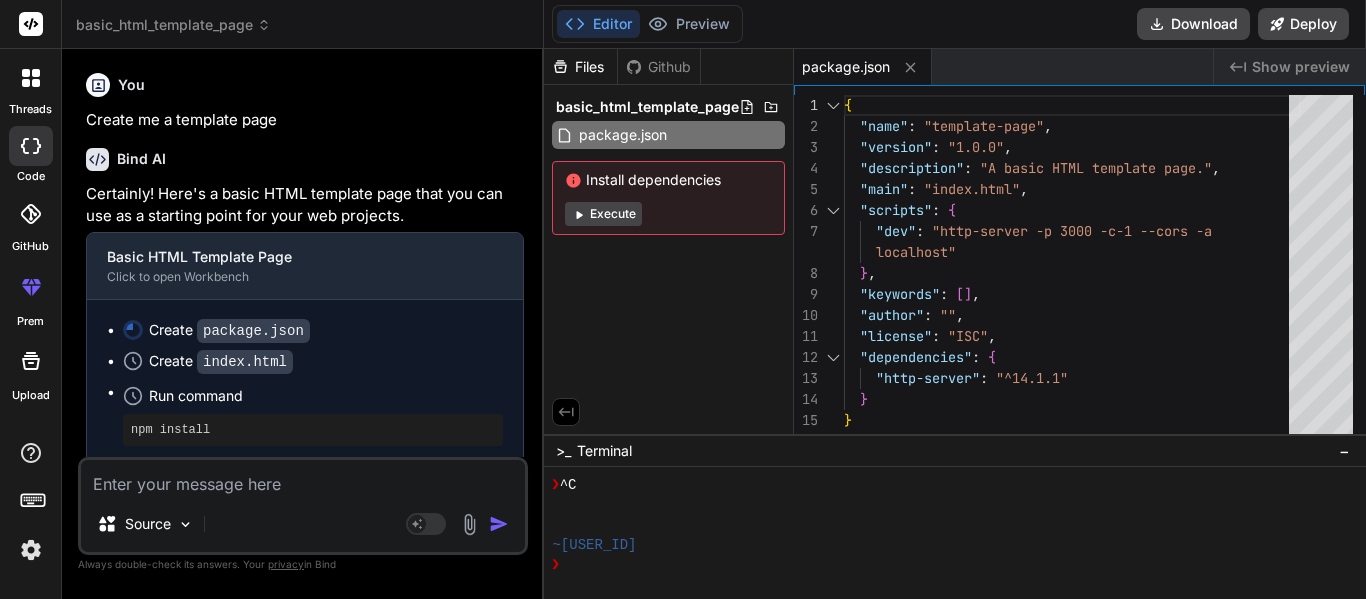 scroll, scrollTop: 234, scrollLeft: 0, axis: vertical 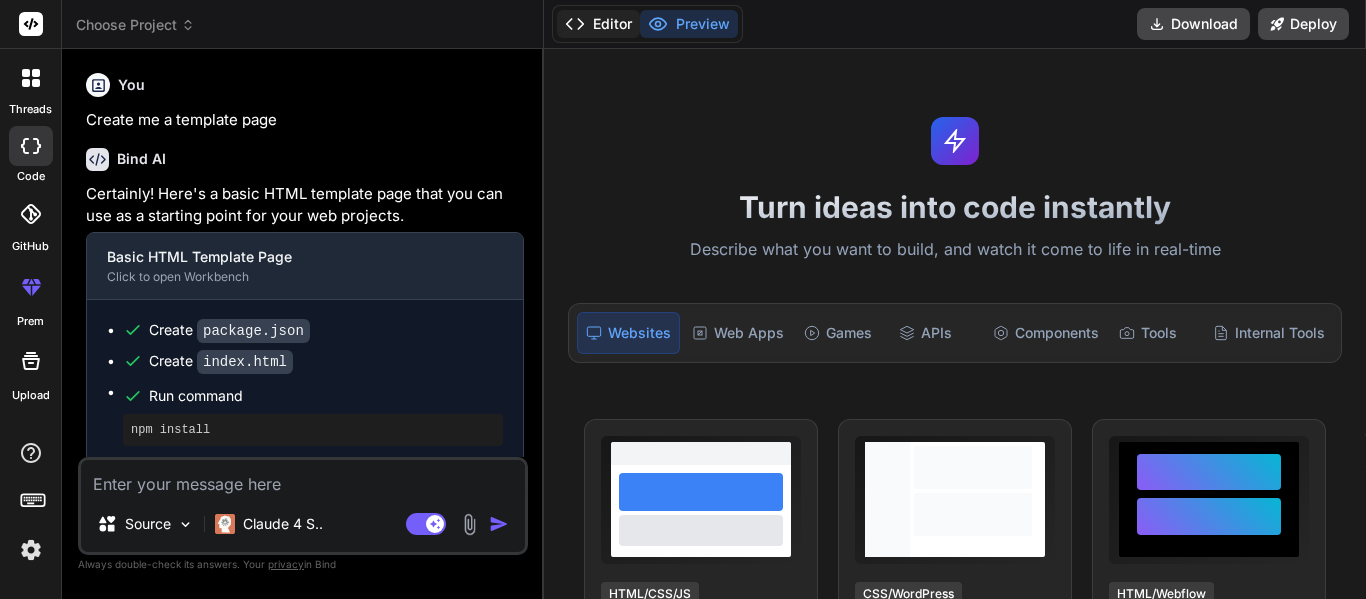 click on "Editor" at bounding box center (598, 24) 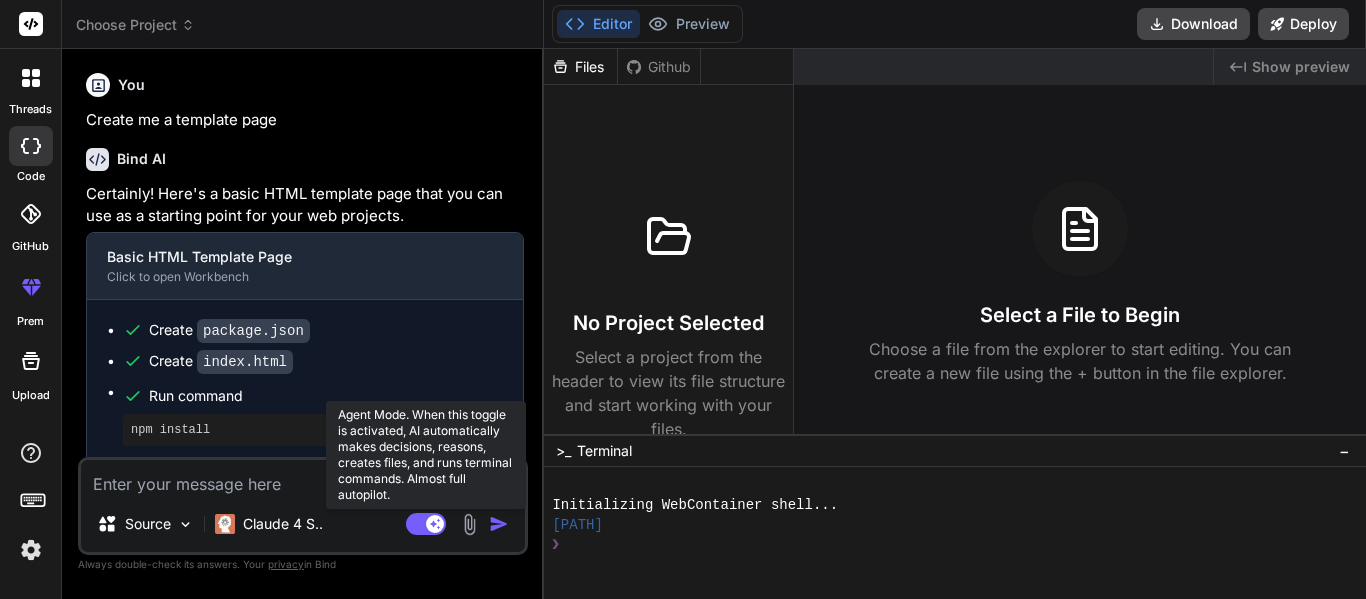 click 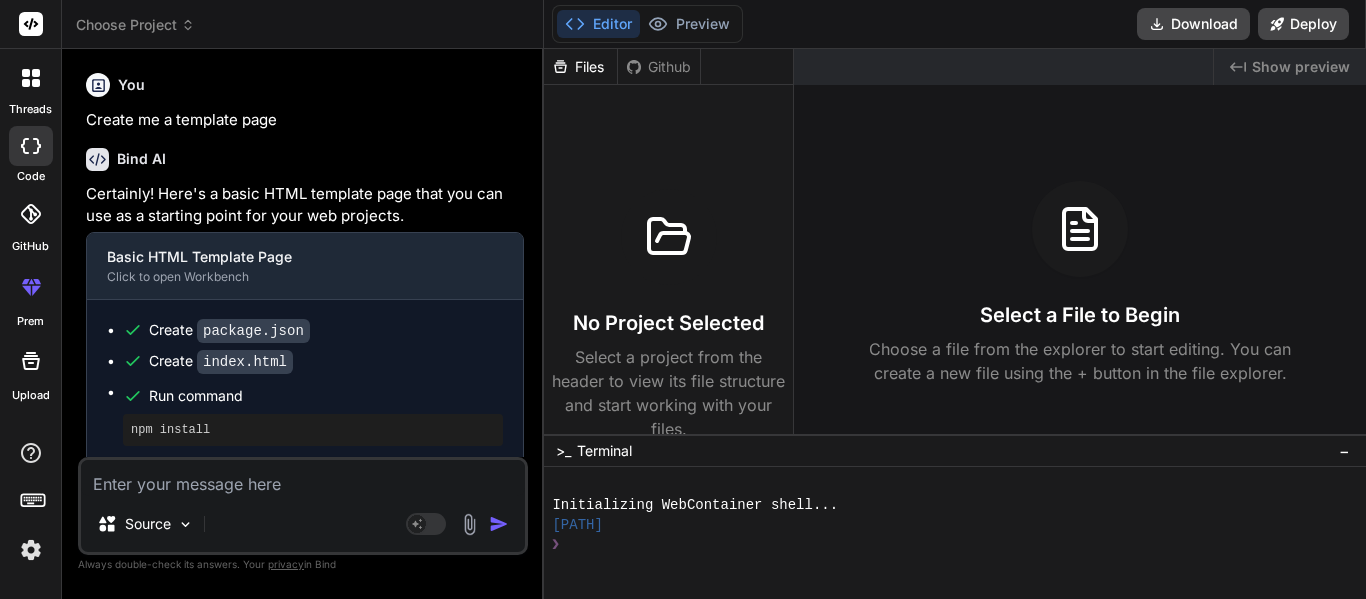 click on "index.html" at bounding box center [245, 362] 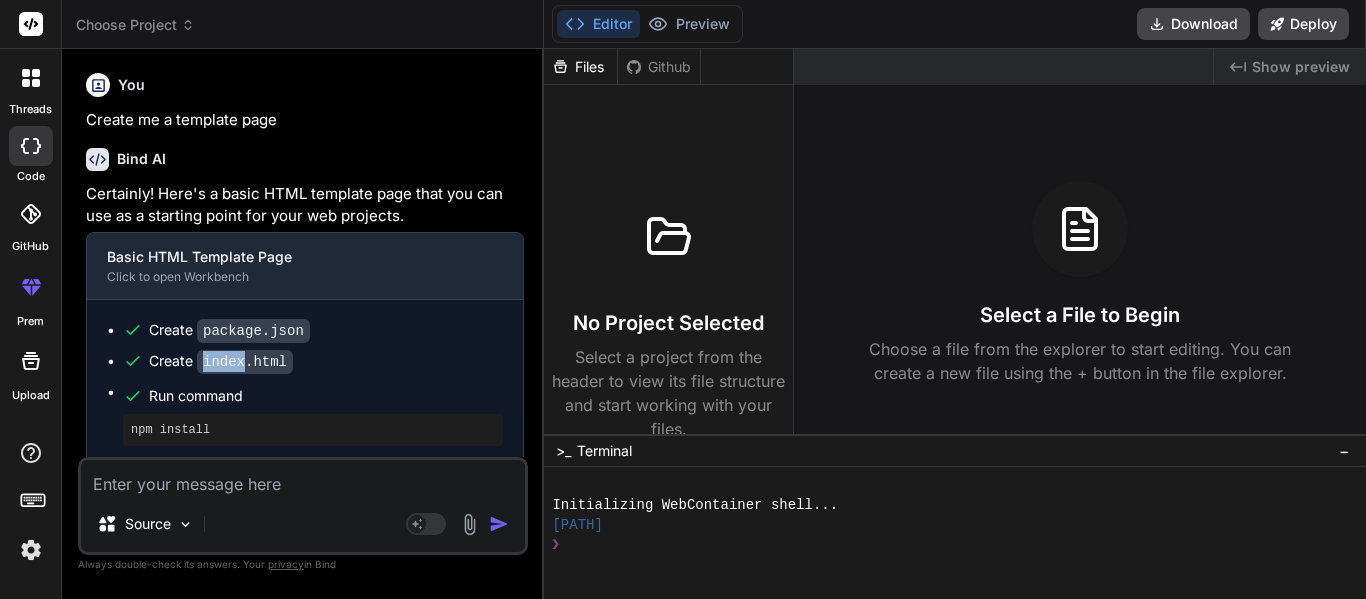 click on "index.html" at bounding box center [245, 362] 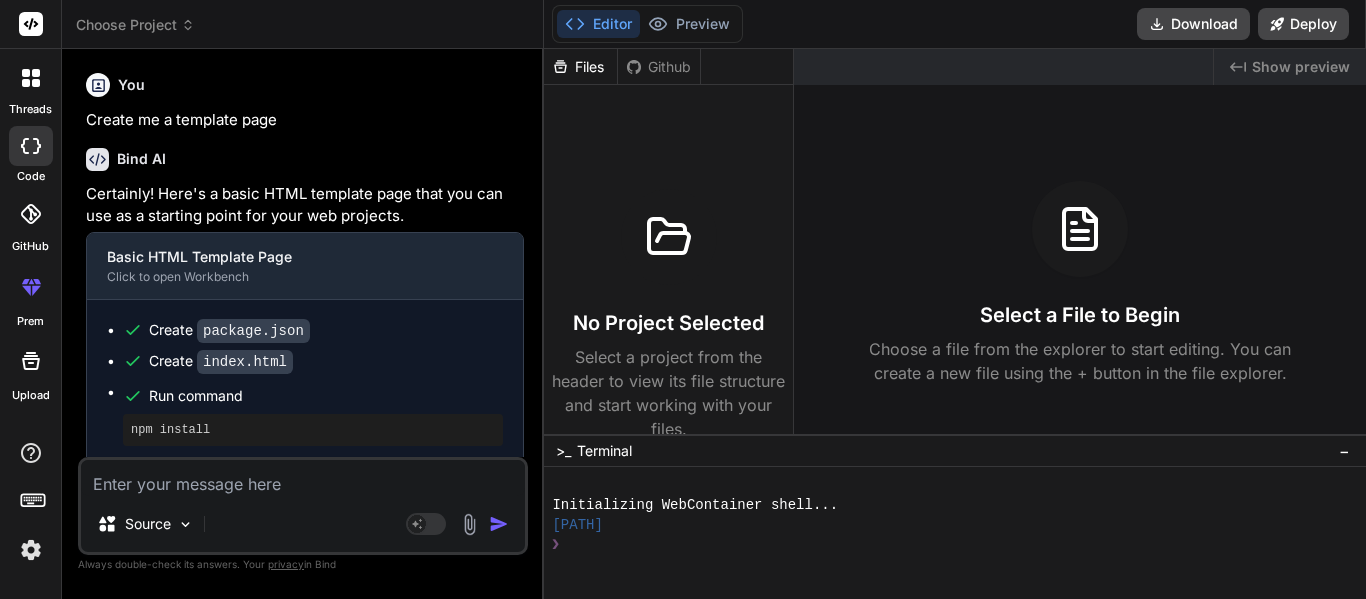 scroll, scrollTop: 234, scrollLeft: 0, axis: vertical 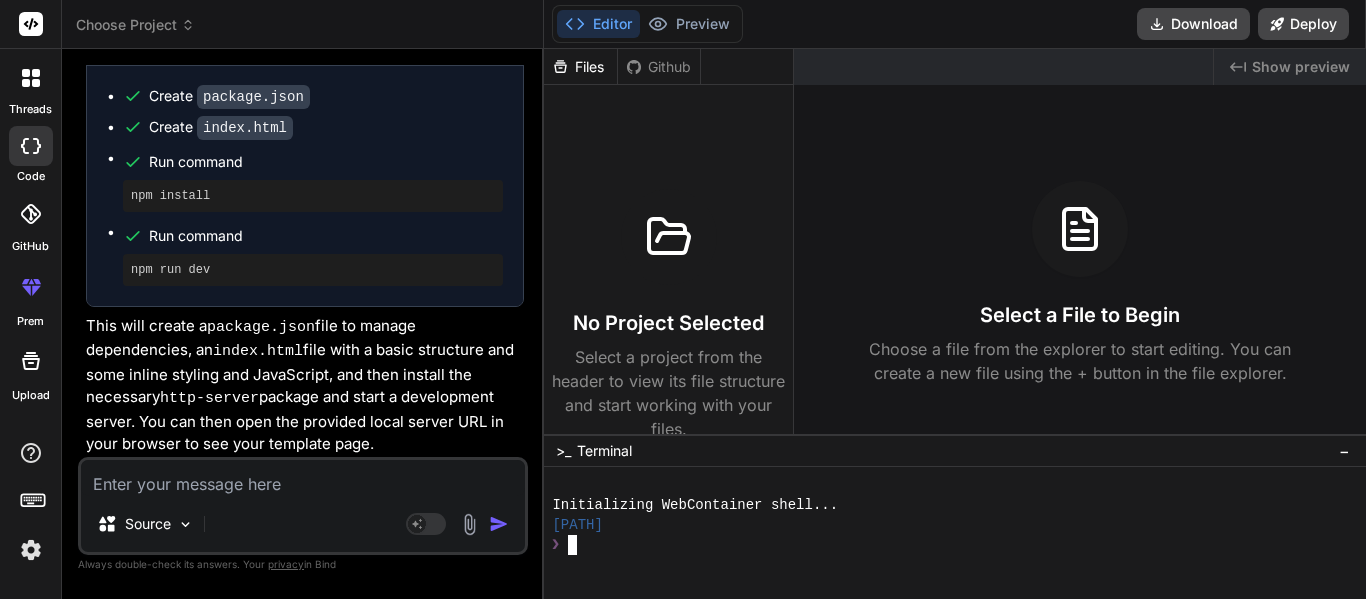 click on "❯" at bounding box center (944, 545) 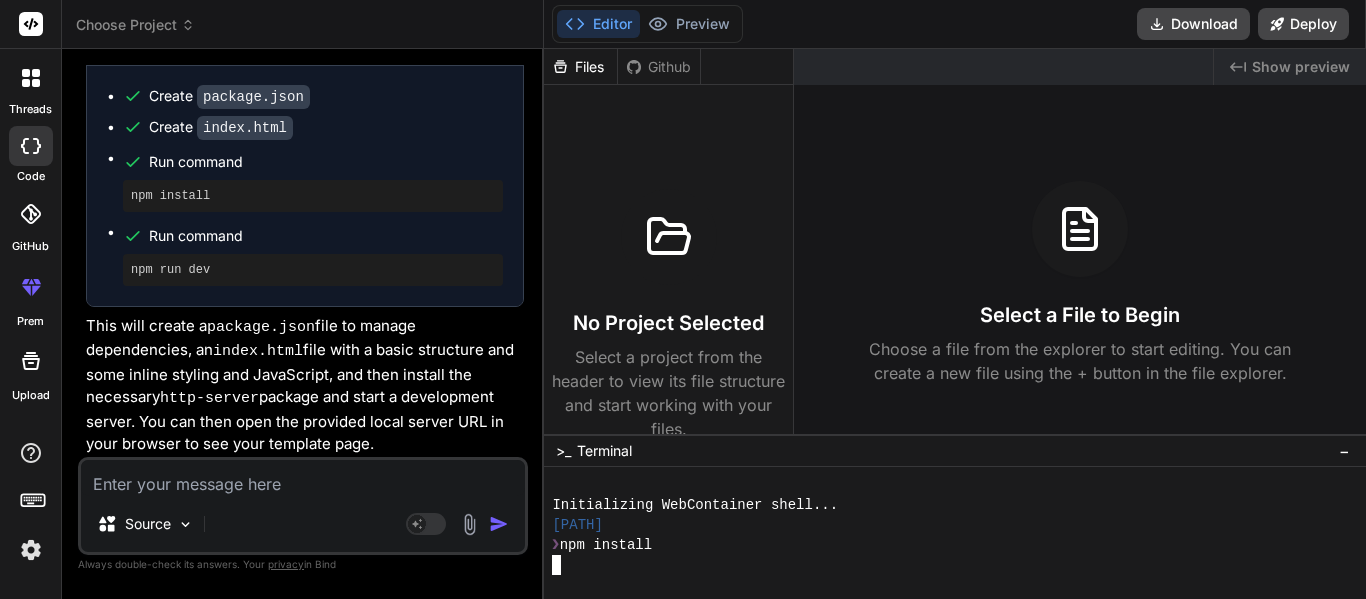 scroll, scrollTop: 260, scrollLeft: 0, axis: vertical 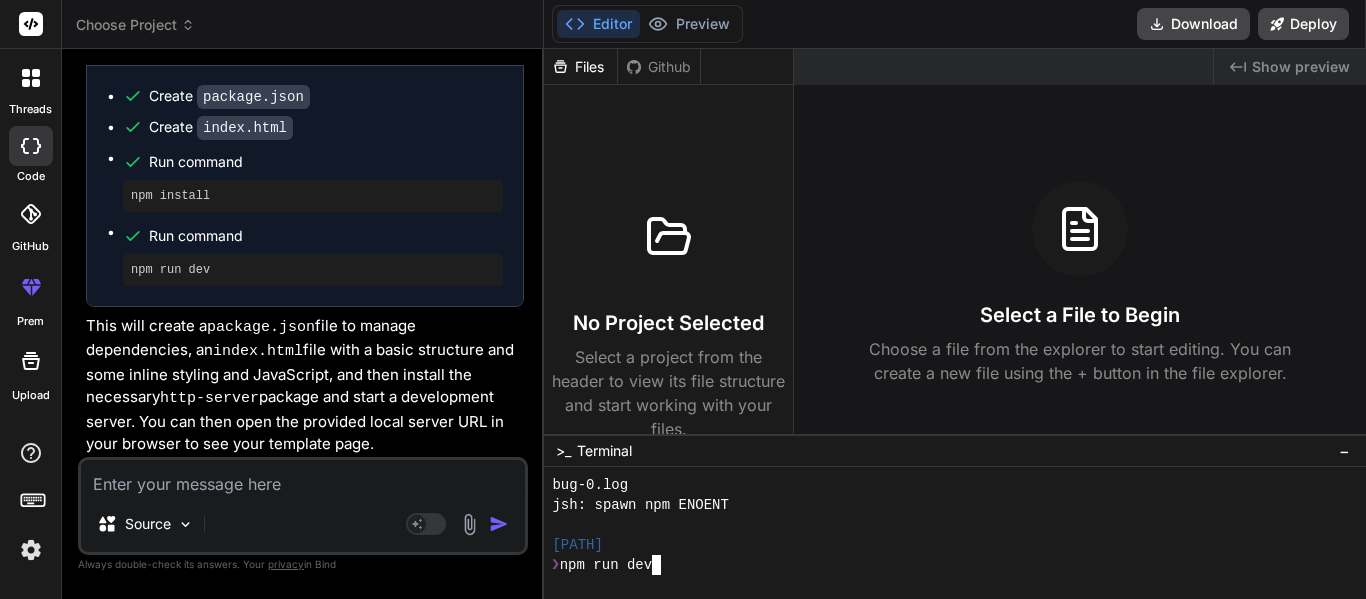 type 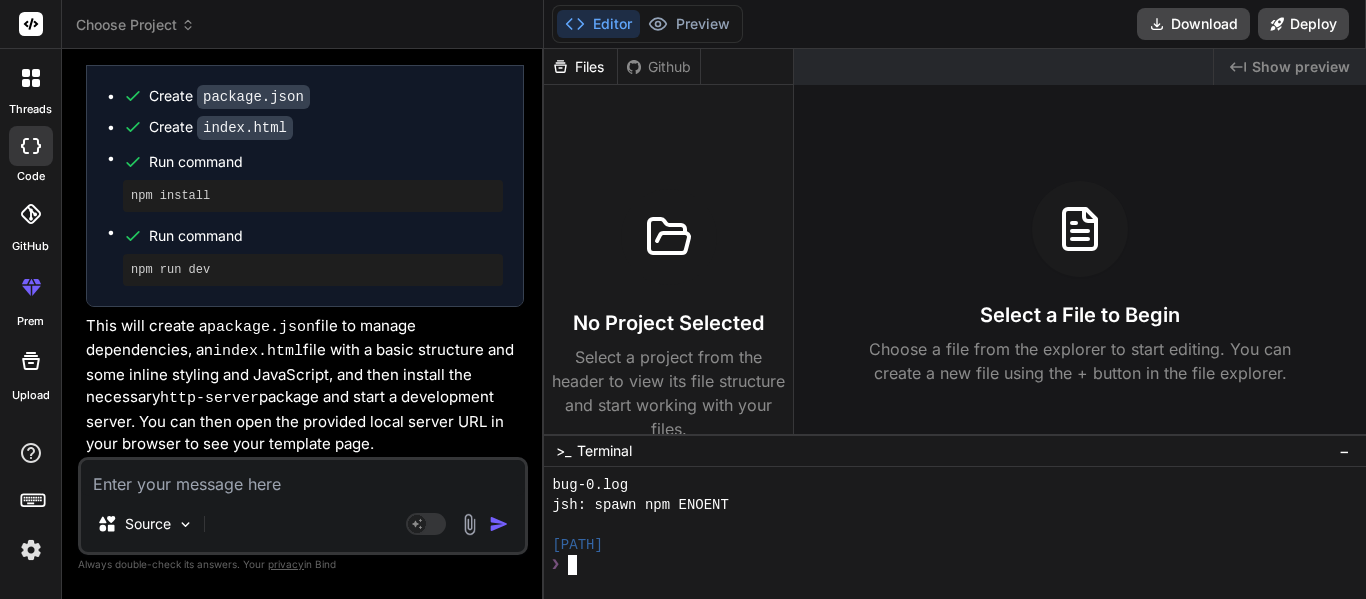 scroll, scrollTop: 540, scrollLeft: 0, axis: vertical 